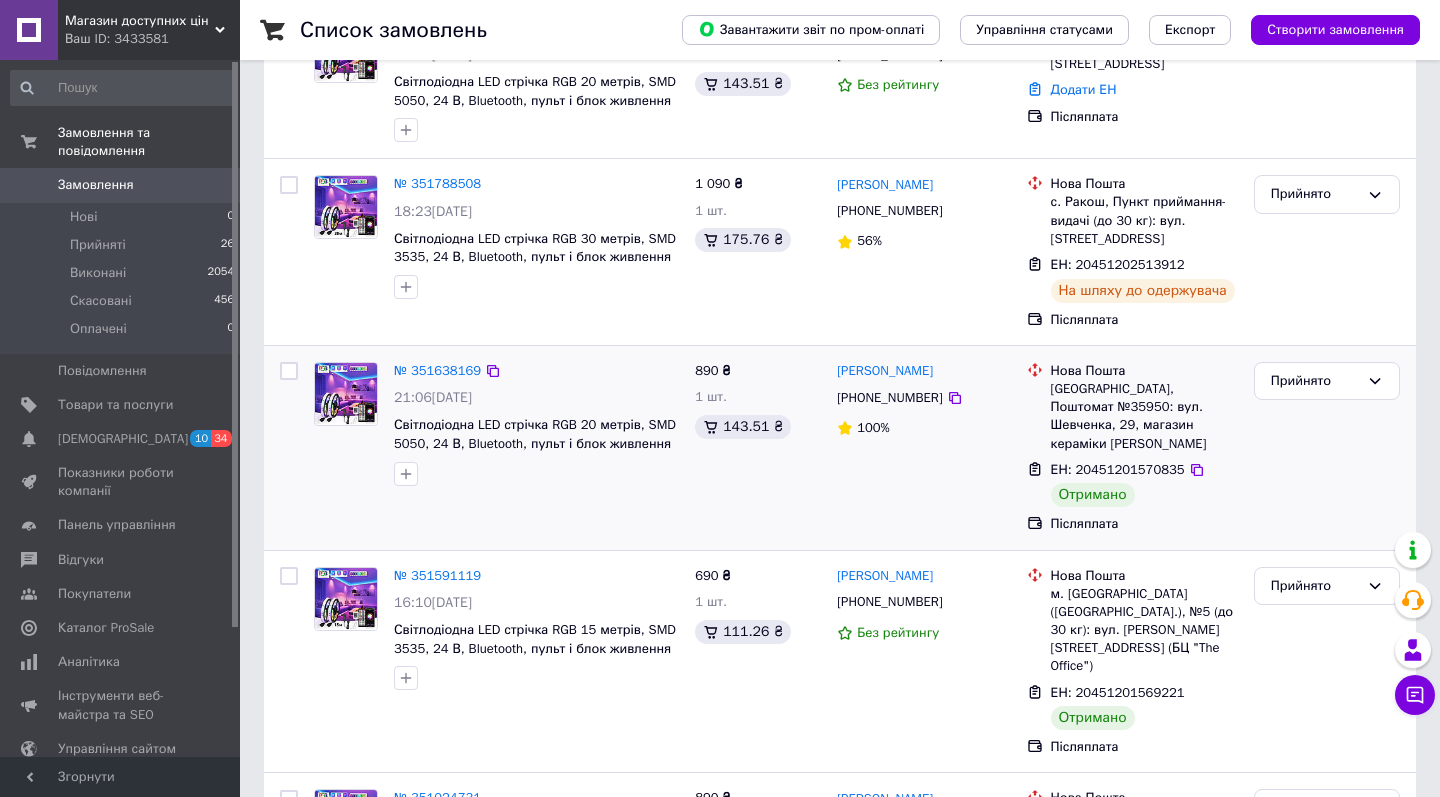 scroll, scrollTop: 240, scrollLeft: 0, axis: vertical 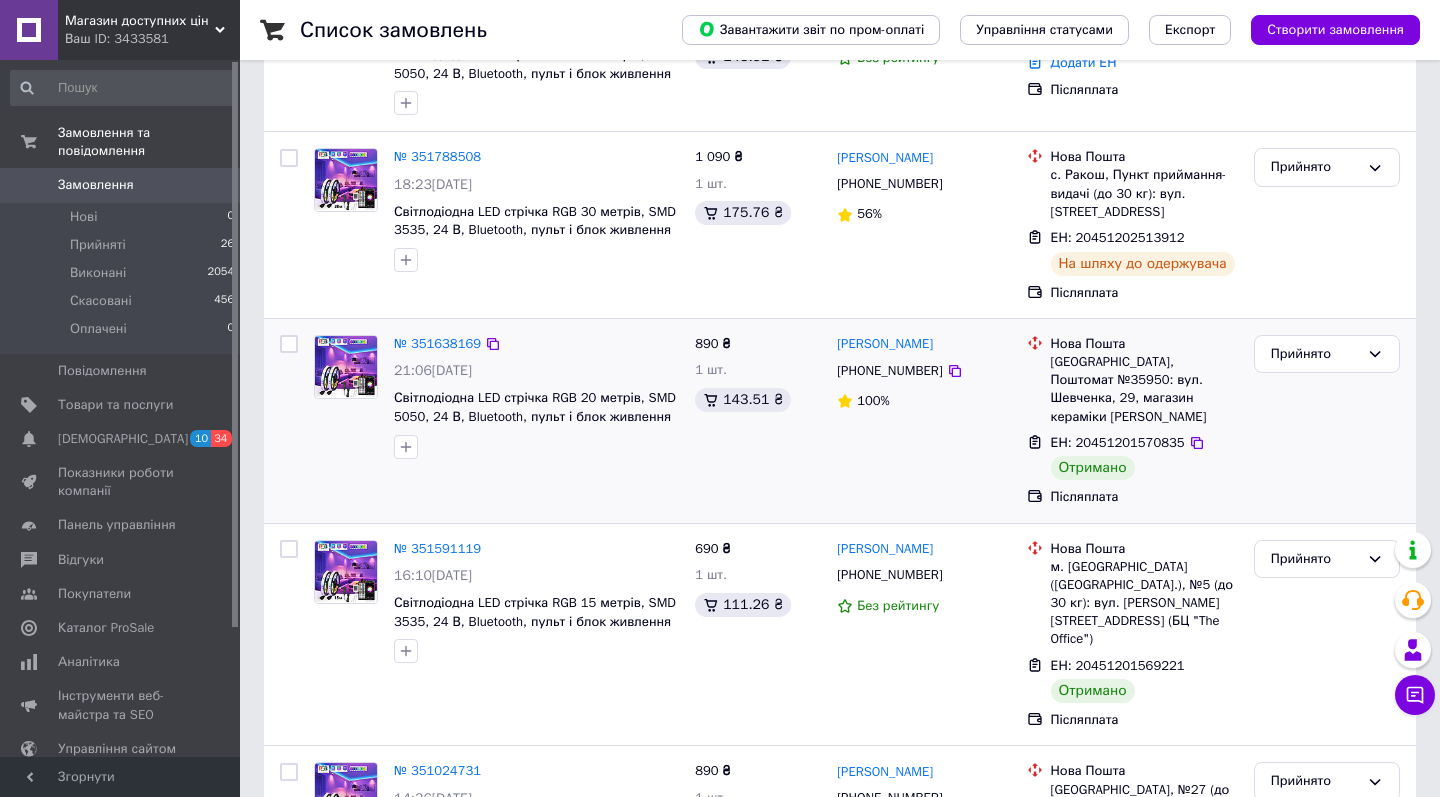click at bounding box center (289, 344) 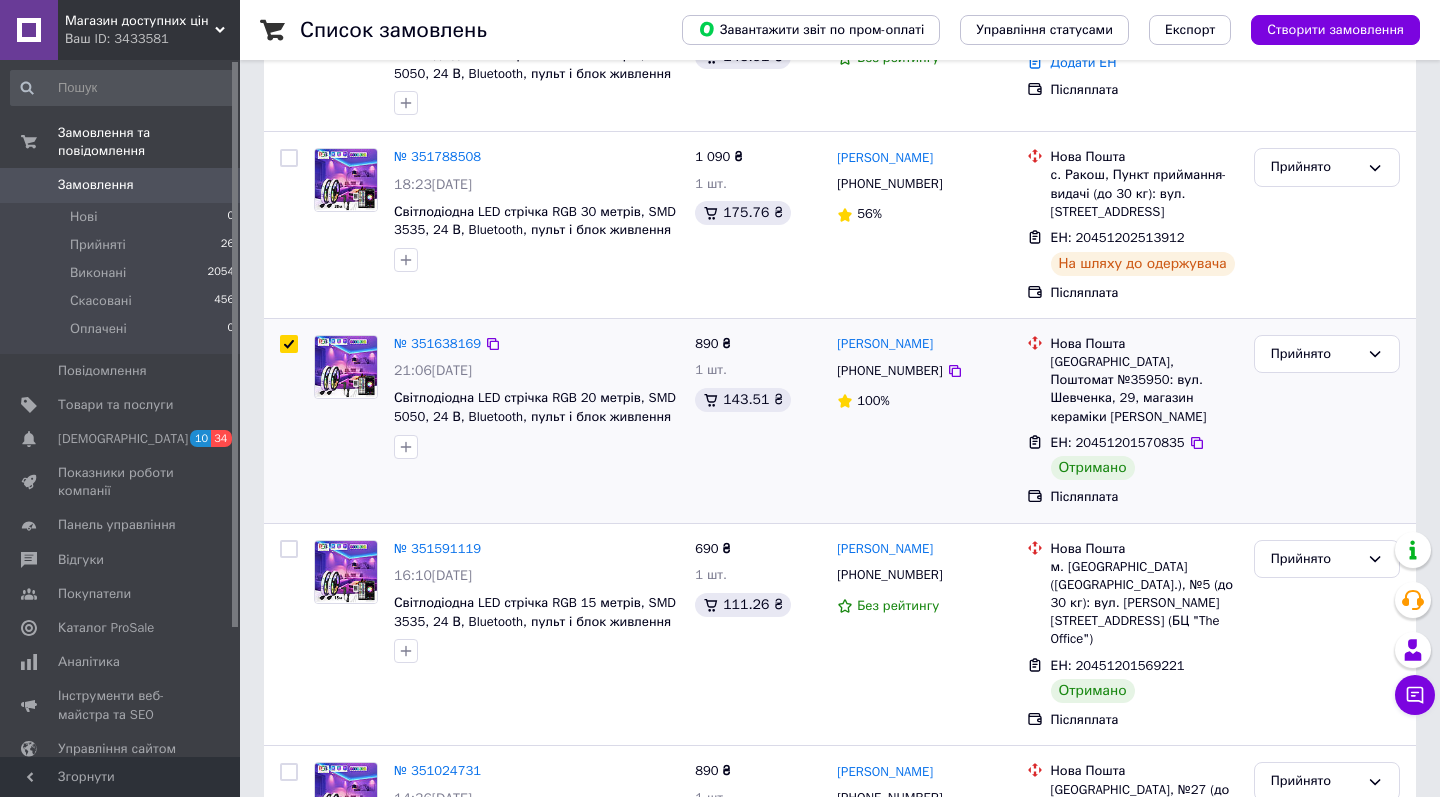 checkbox on "true" 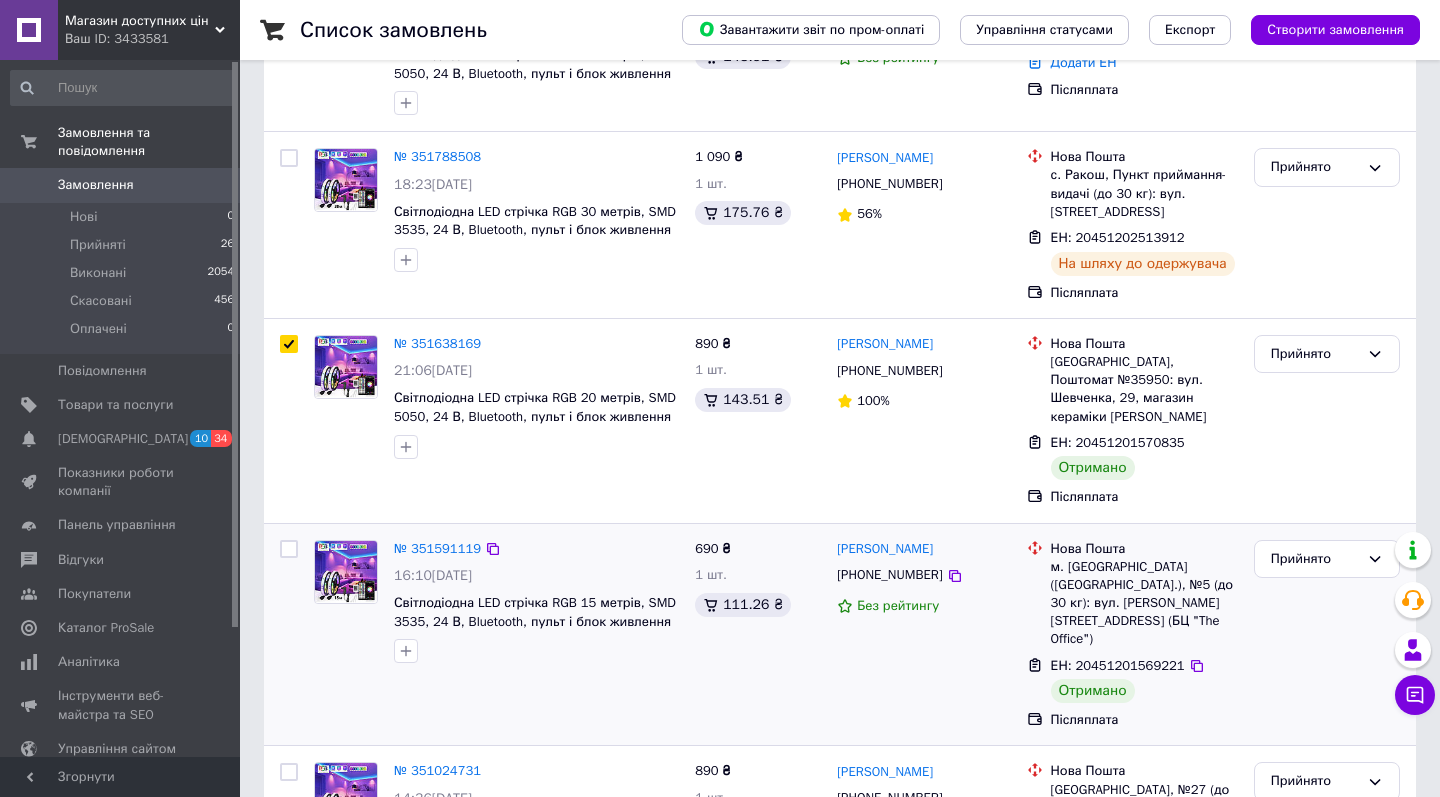 click at bounding box center [289, 549] 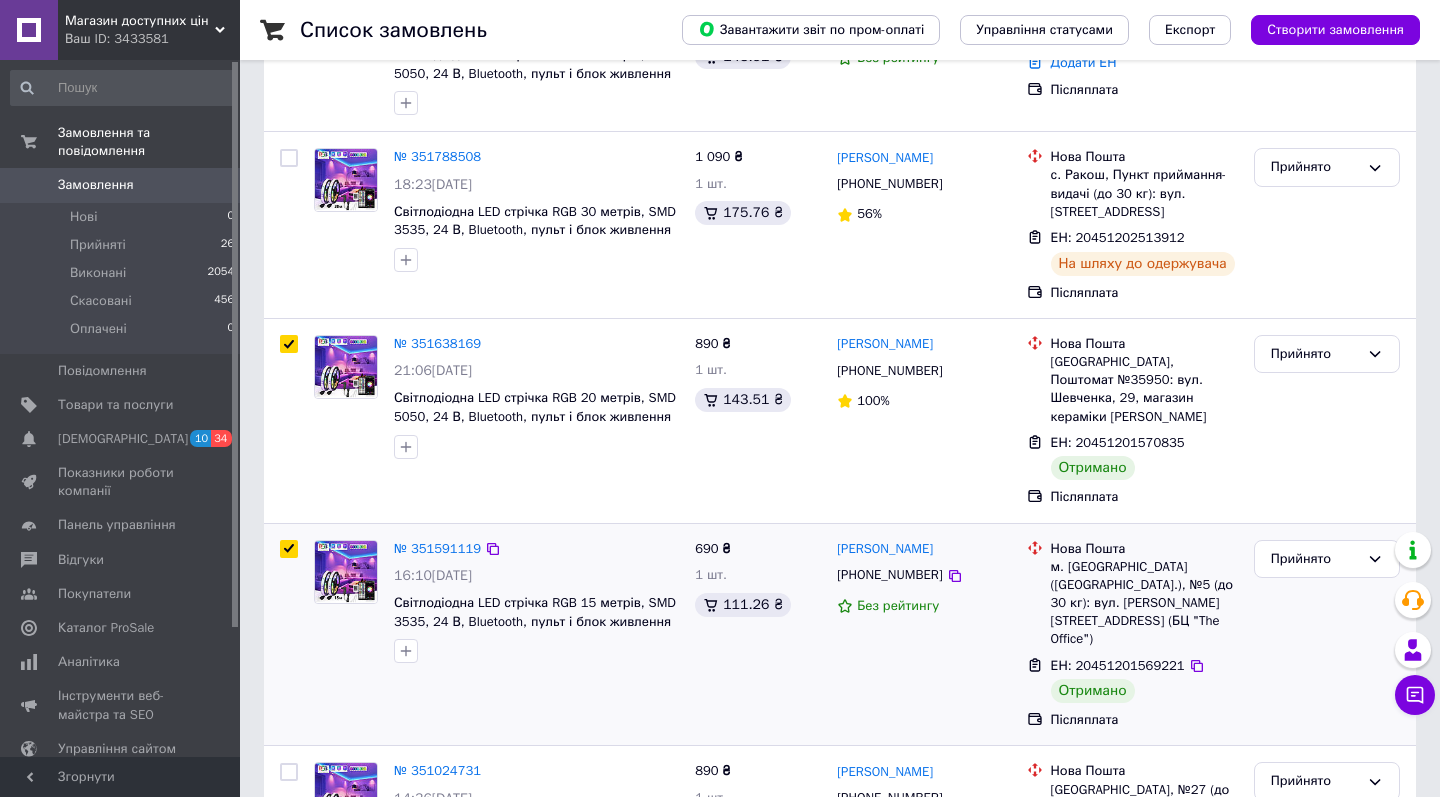 checkbox on "true" 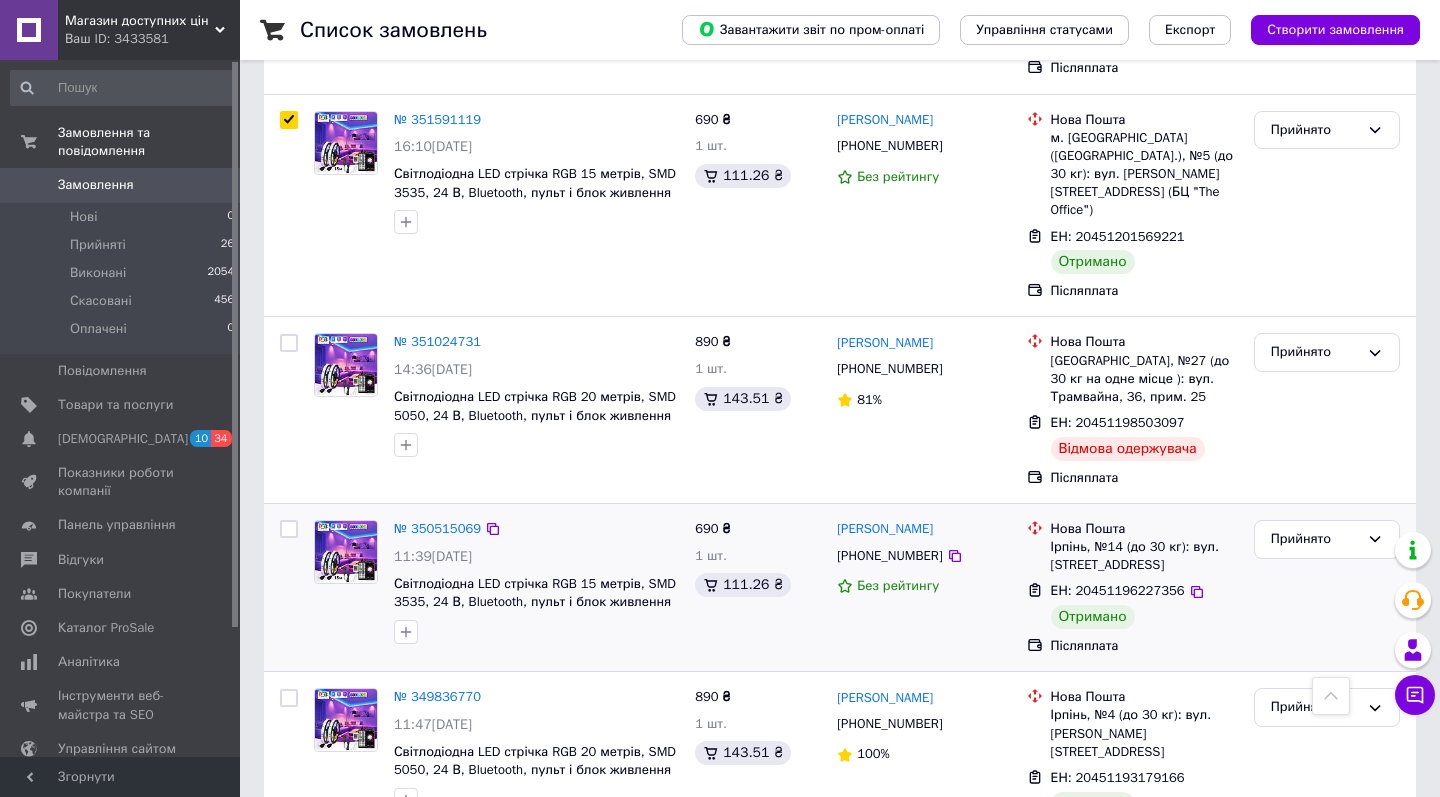 scroll, scrollTop: 670, scrollLeft: 0, axis: vertical 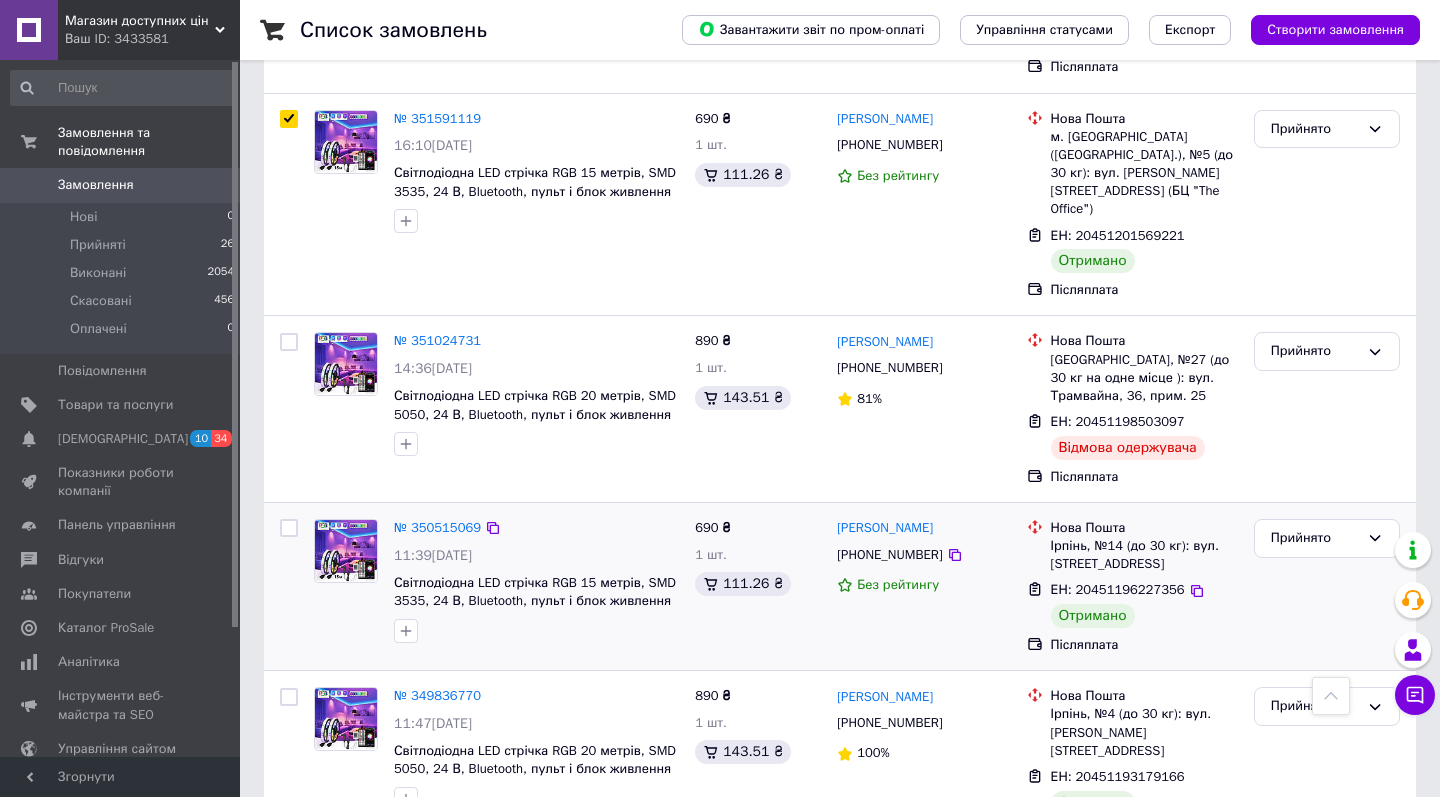 click at bounding box center [289, 528] 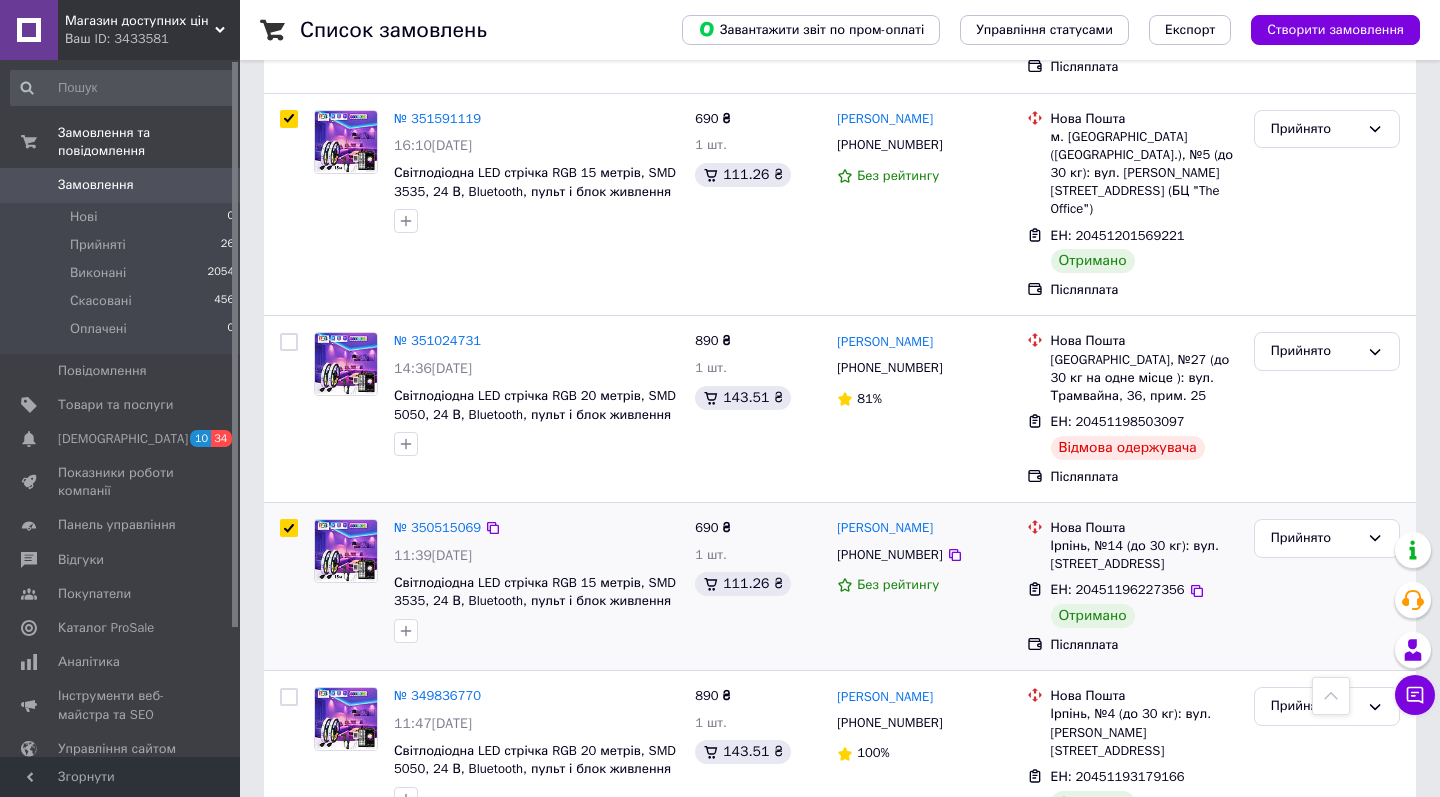 checkbox on "true" 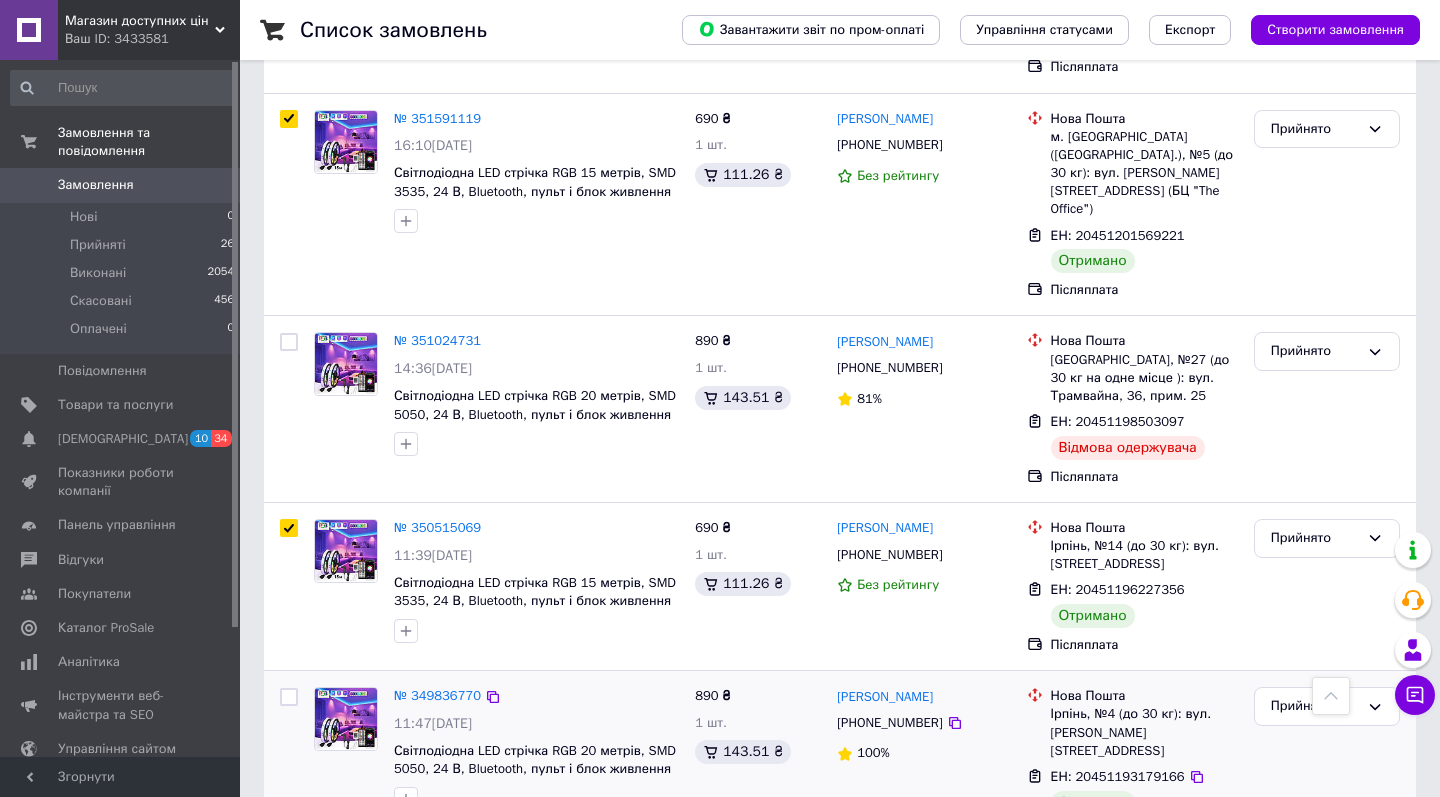 click at bounding box center [289, 697] 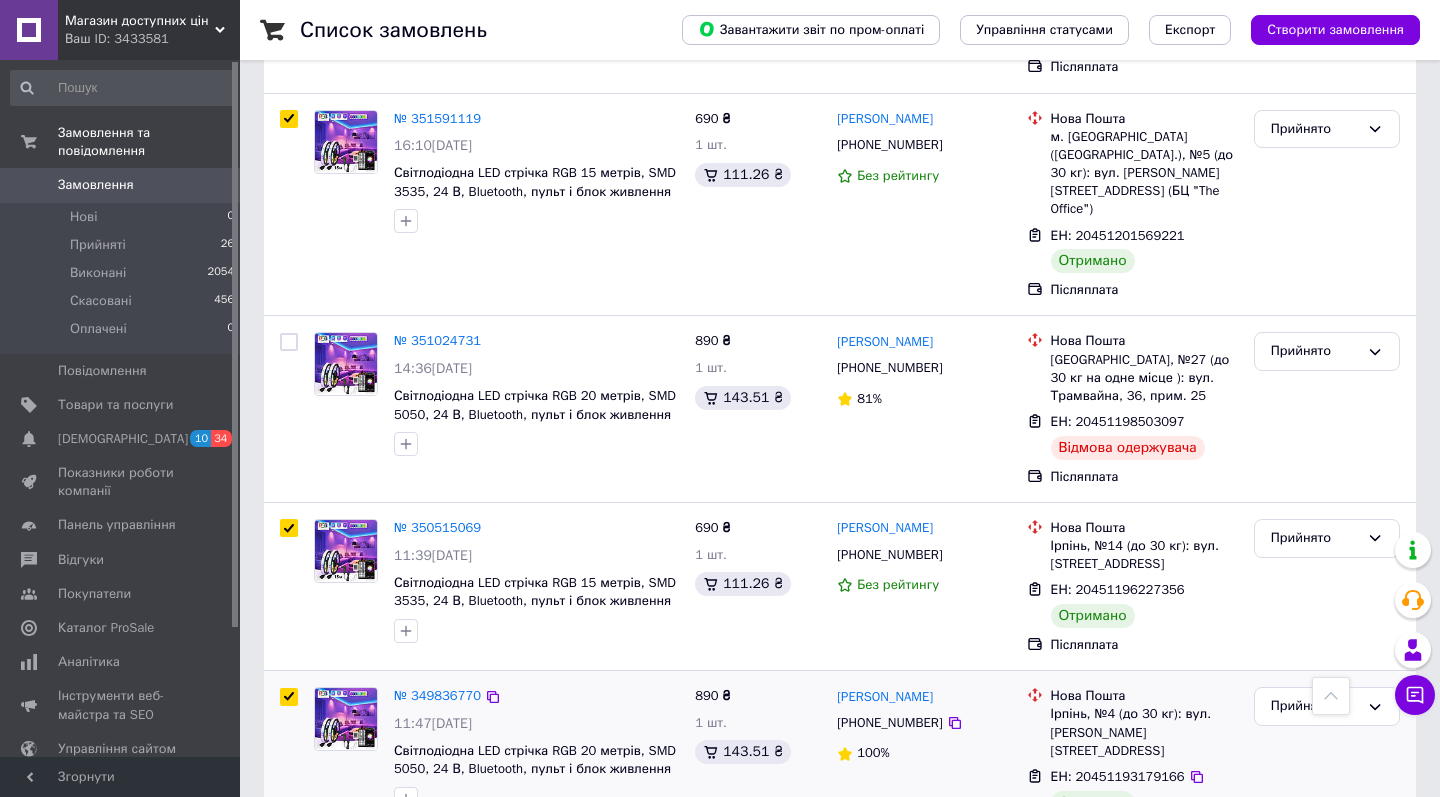 checkbox on "true" 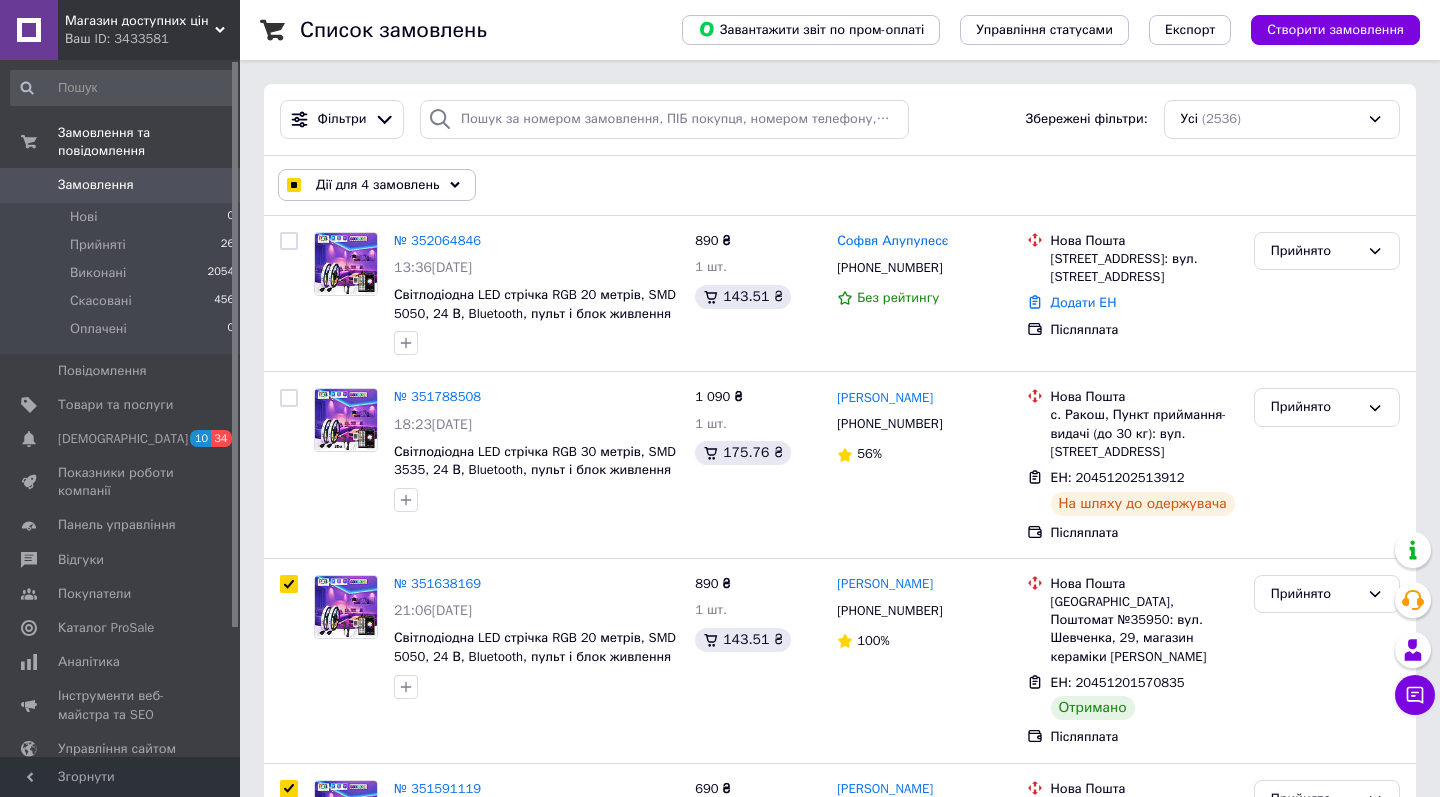 scroll, scrollTop: 0, scrollLeft: 0, axis: both 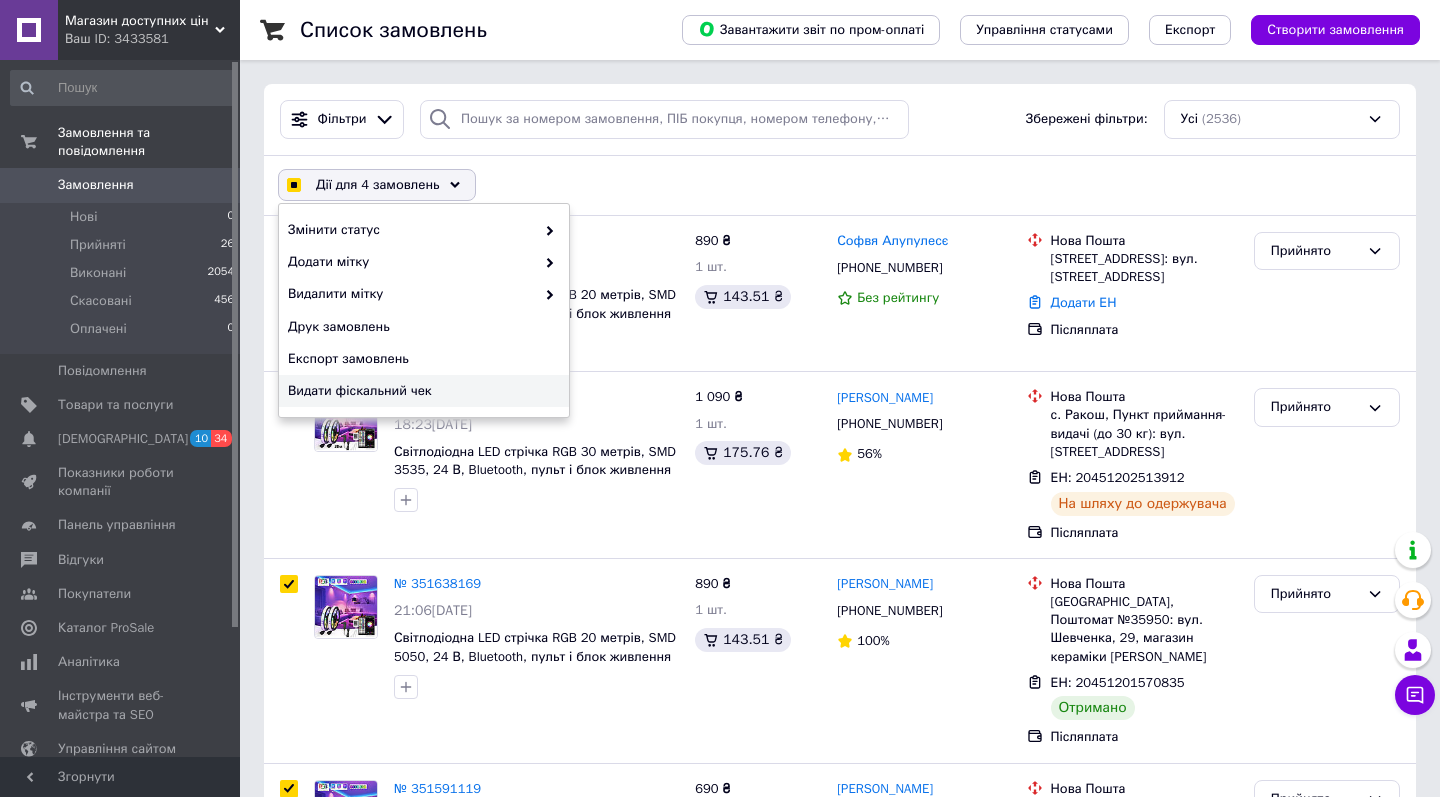 click on "Видати фіскальний чек" at bounding box center [421, 391] 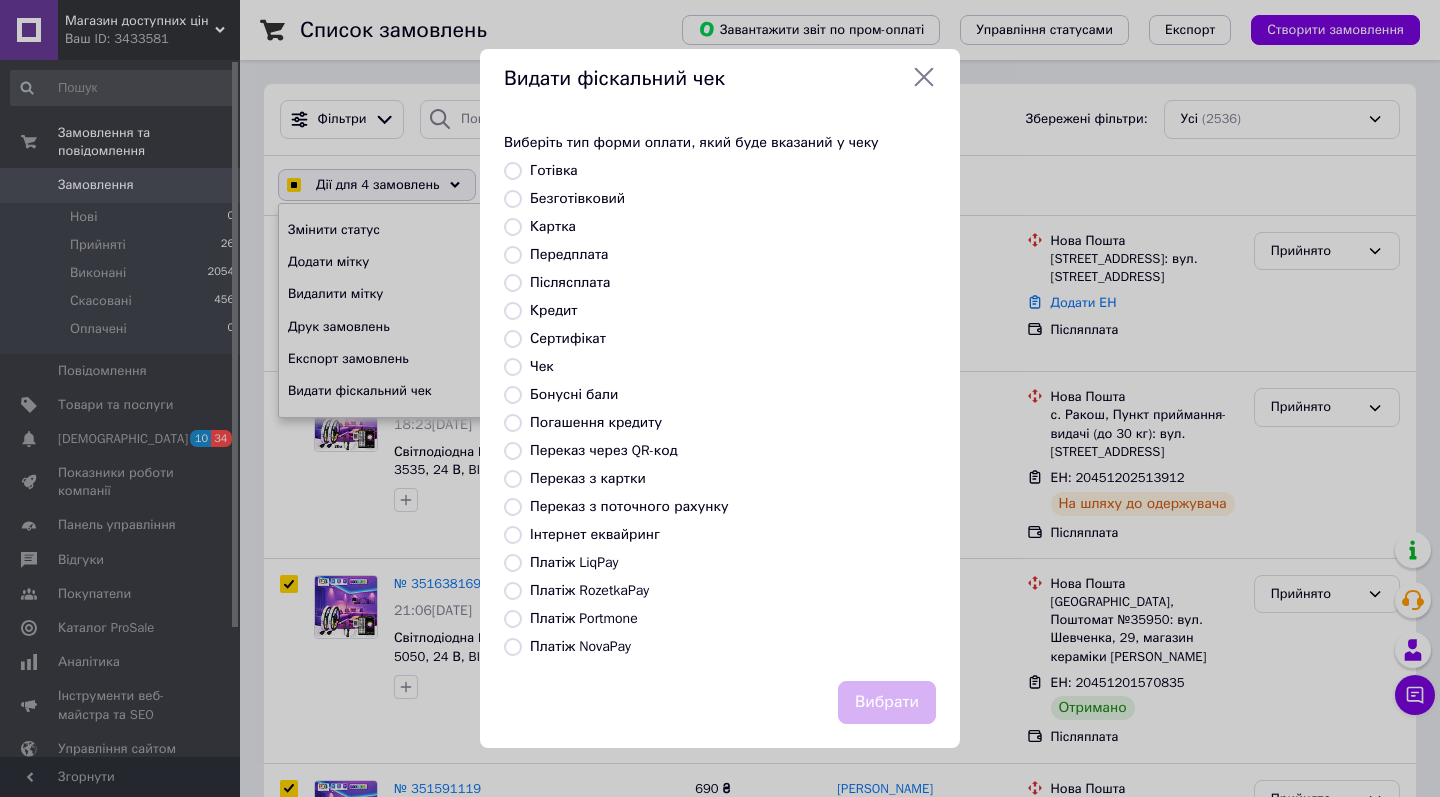 click on "Післясплата" at bounding box center (733, 283) 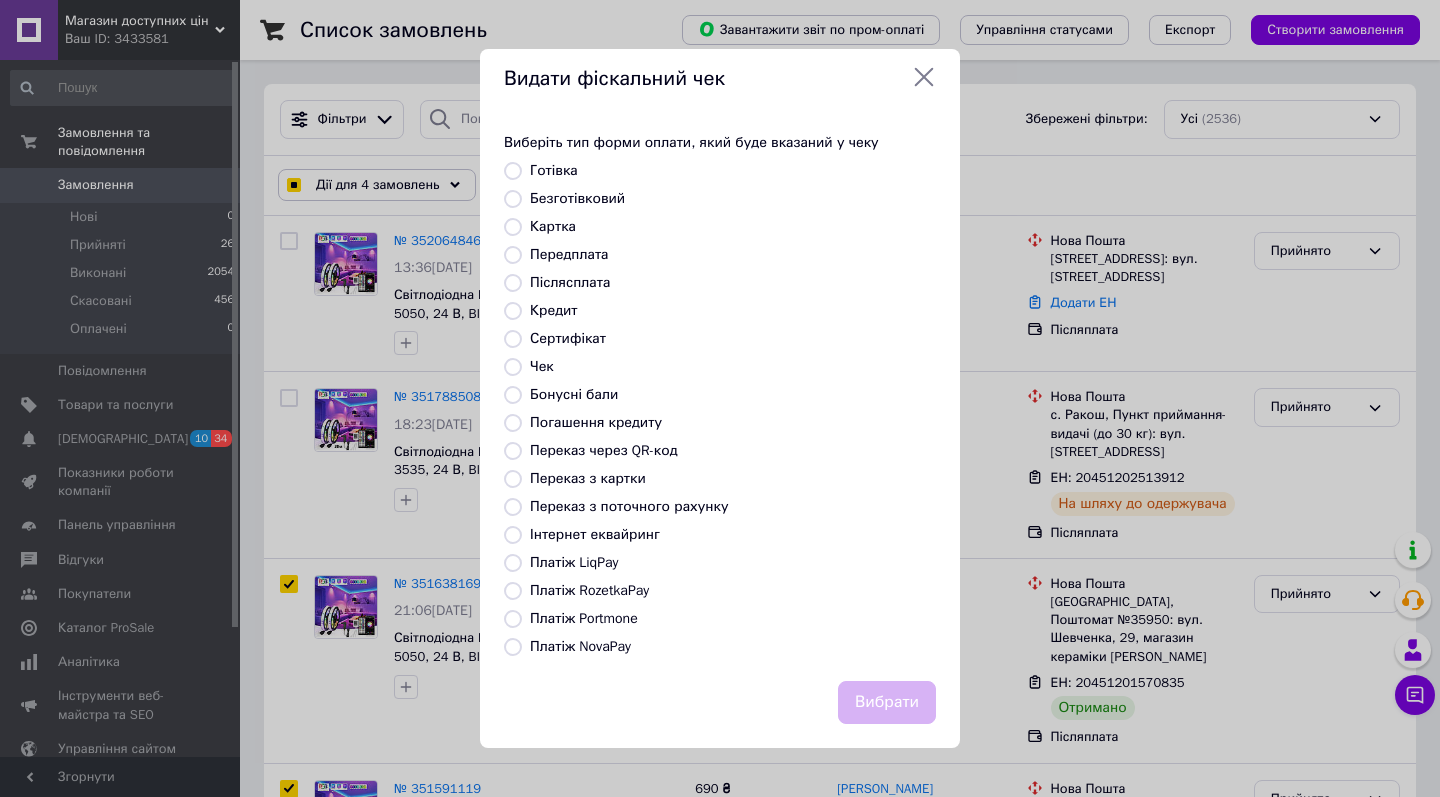 click on "Післясплата" at bounding box center [570, 282] 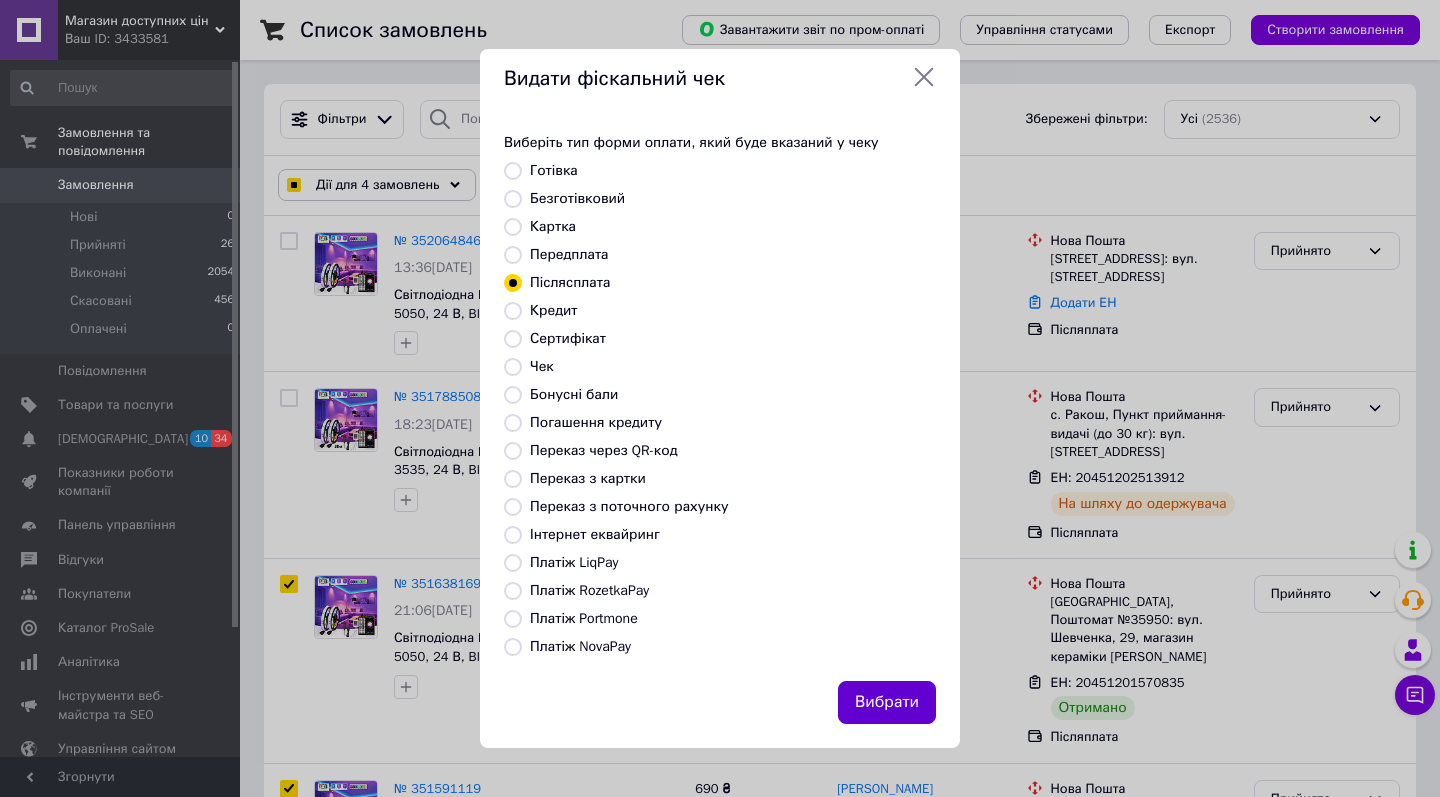 click on "Вибрати" at bounding box center (887, 702) 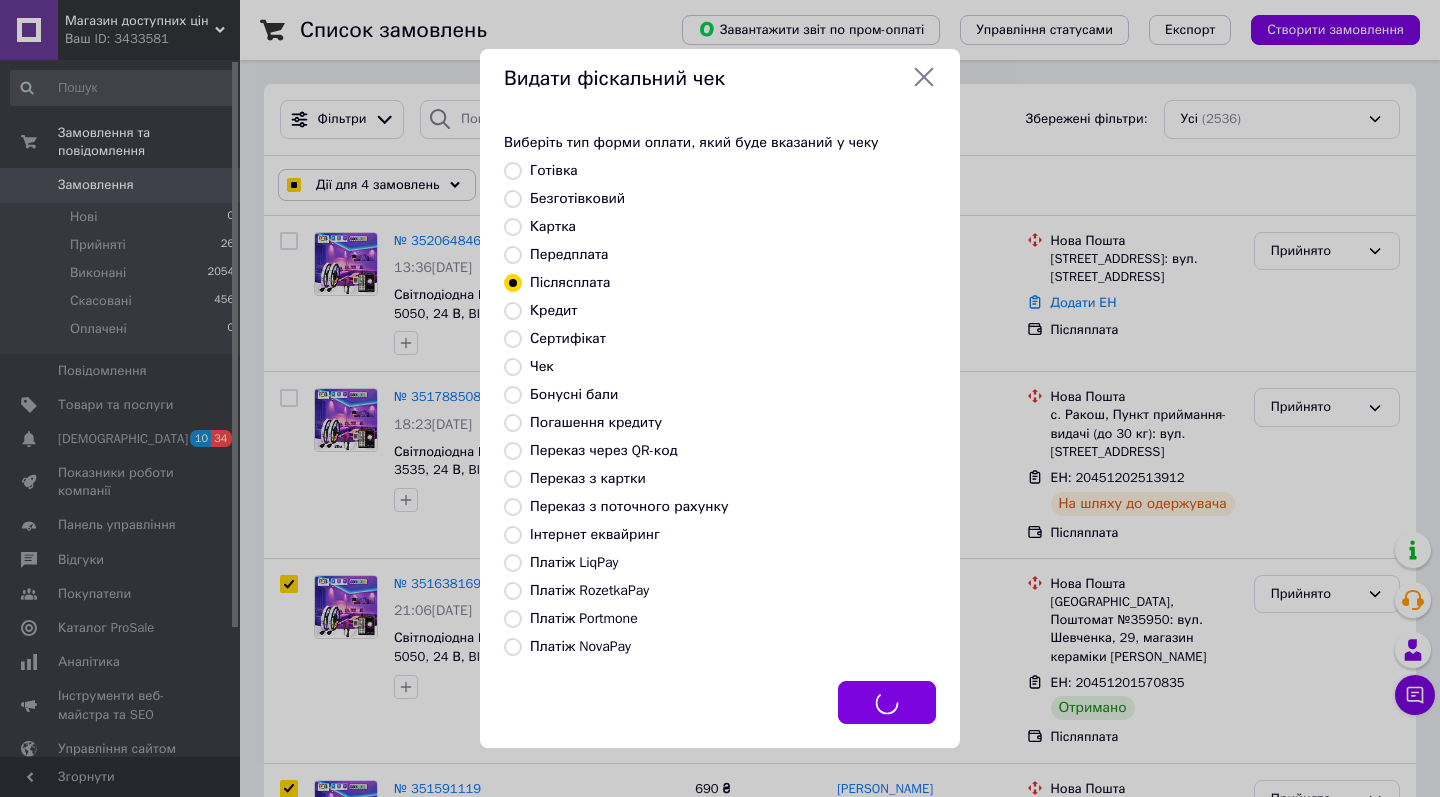 checkbox on "true" 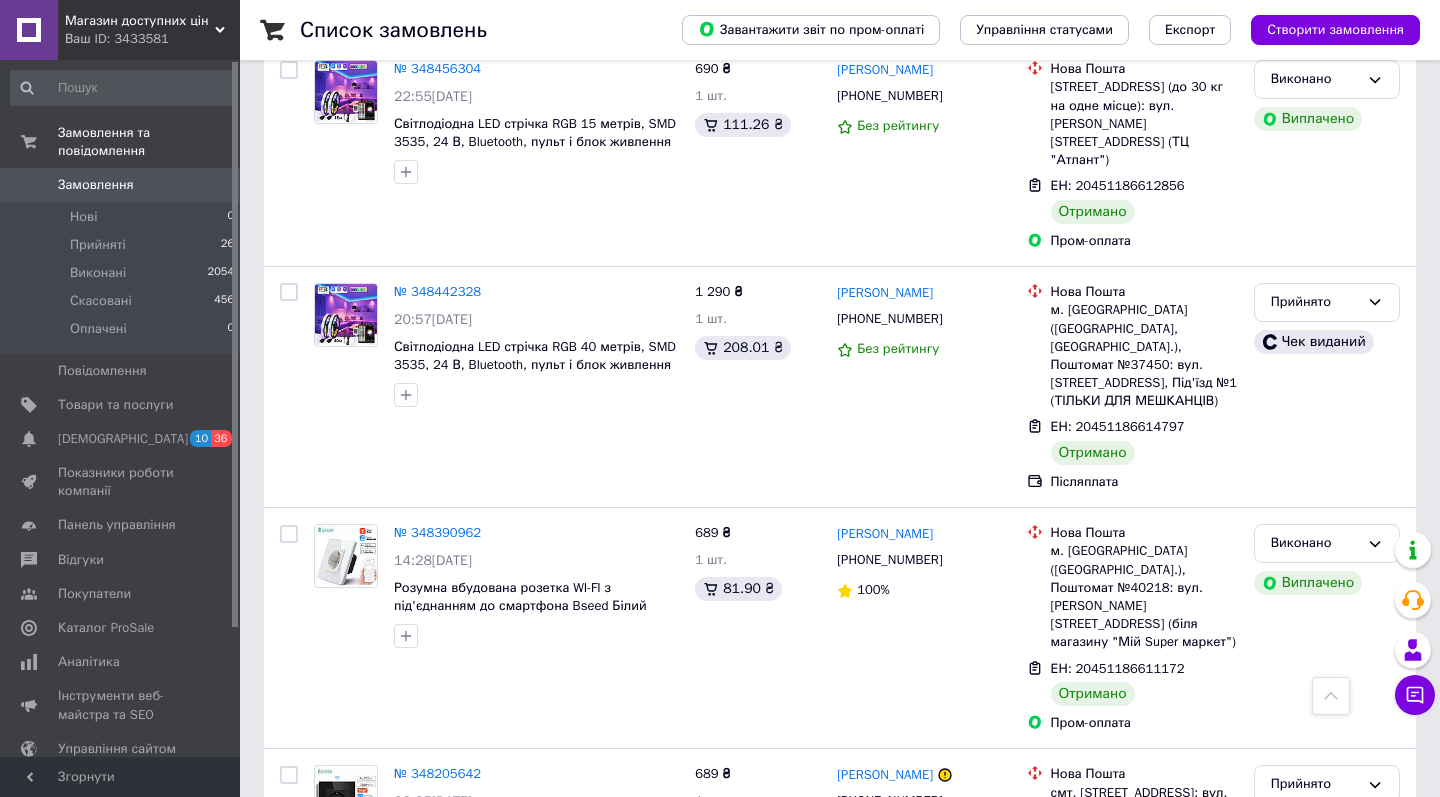 scroll, scrollTop: 2936, scrollLeft: 0, axis: vertical 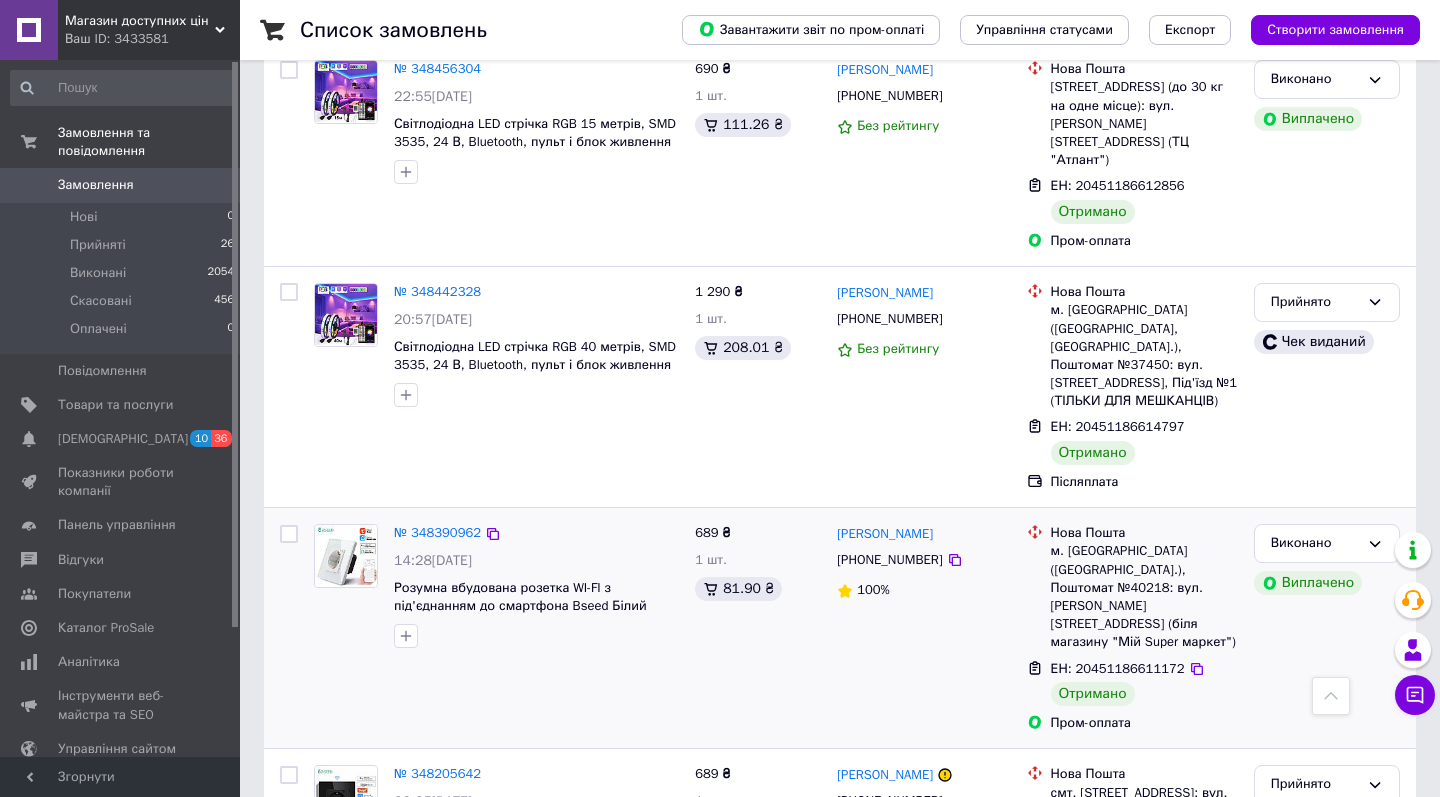 click at bounding box center [289, 534] 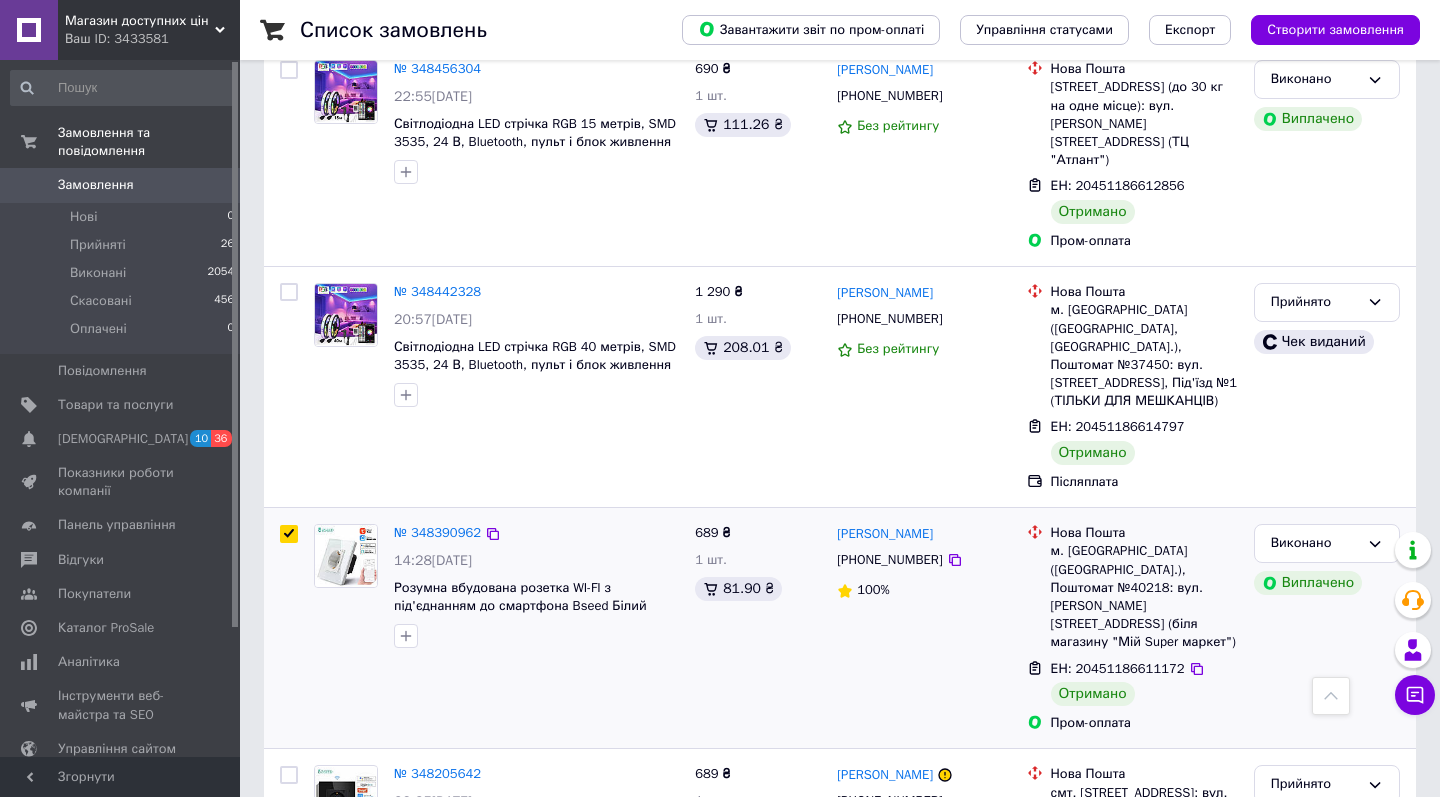 checkbox on "true" 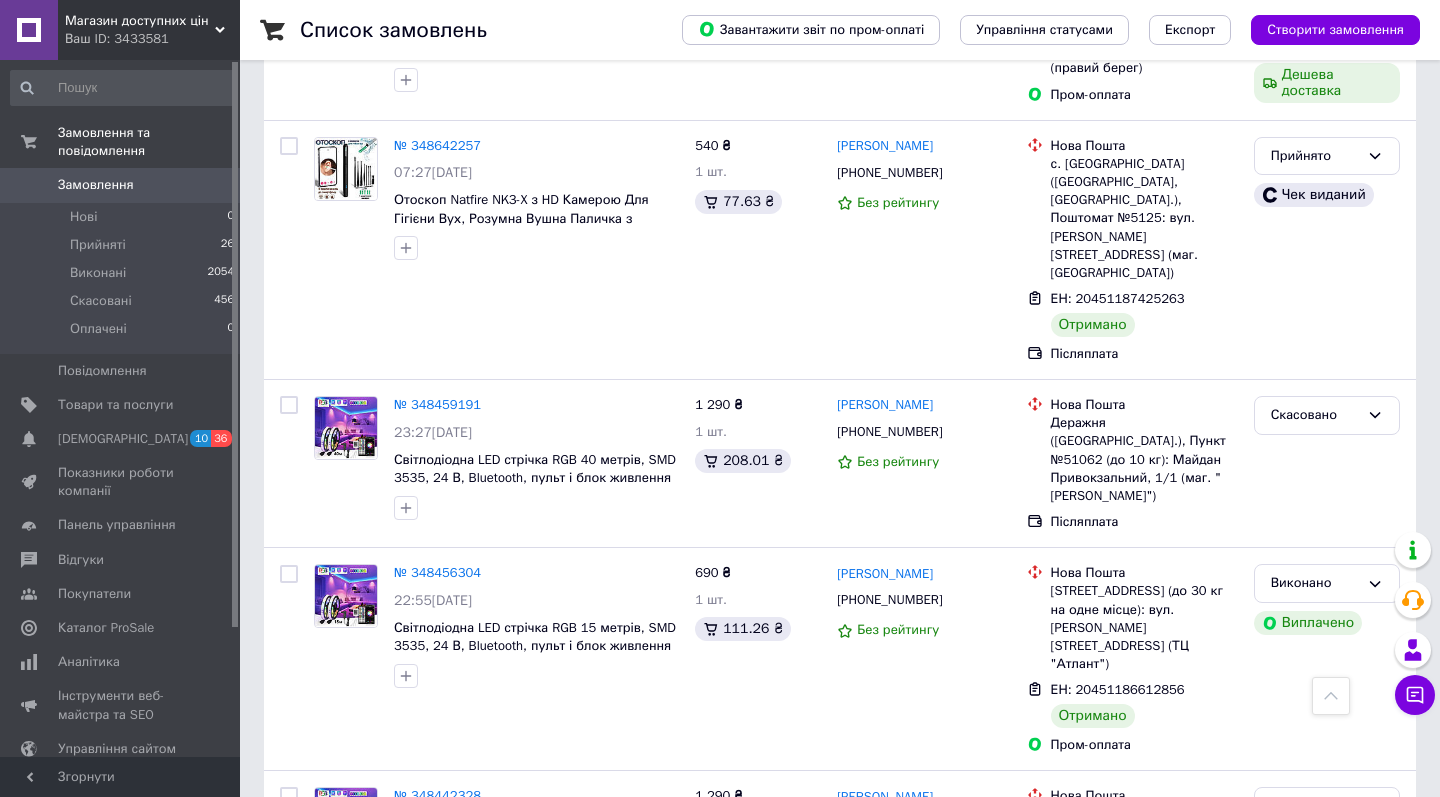 scroll, scrollTop: 2416, scrollLeft: 0, axis: vertical 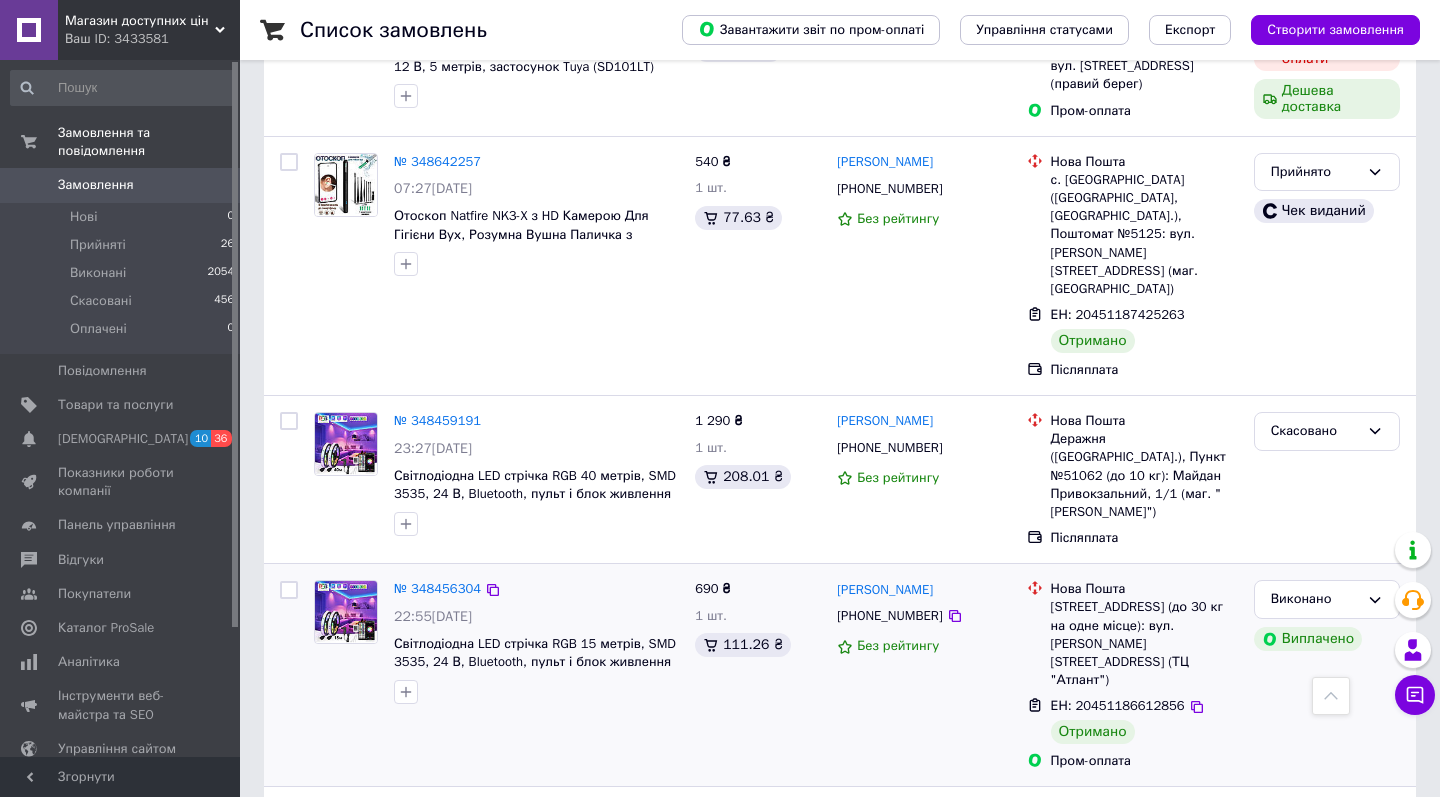 click at bounding box center (289, 590) 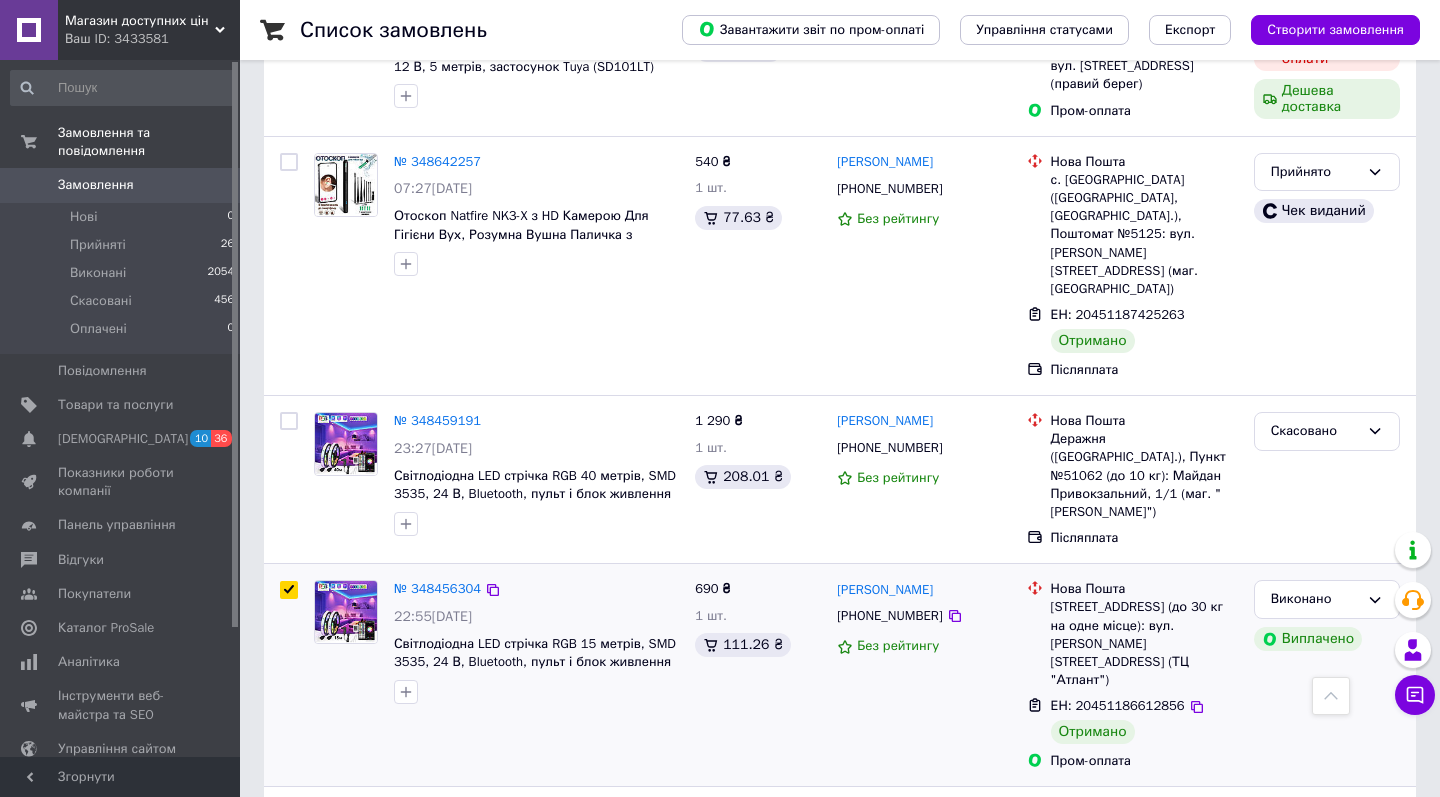 checkbox on "true" 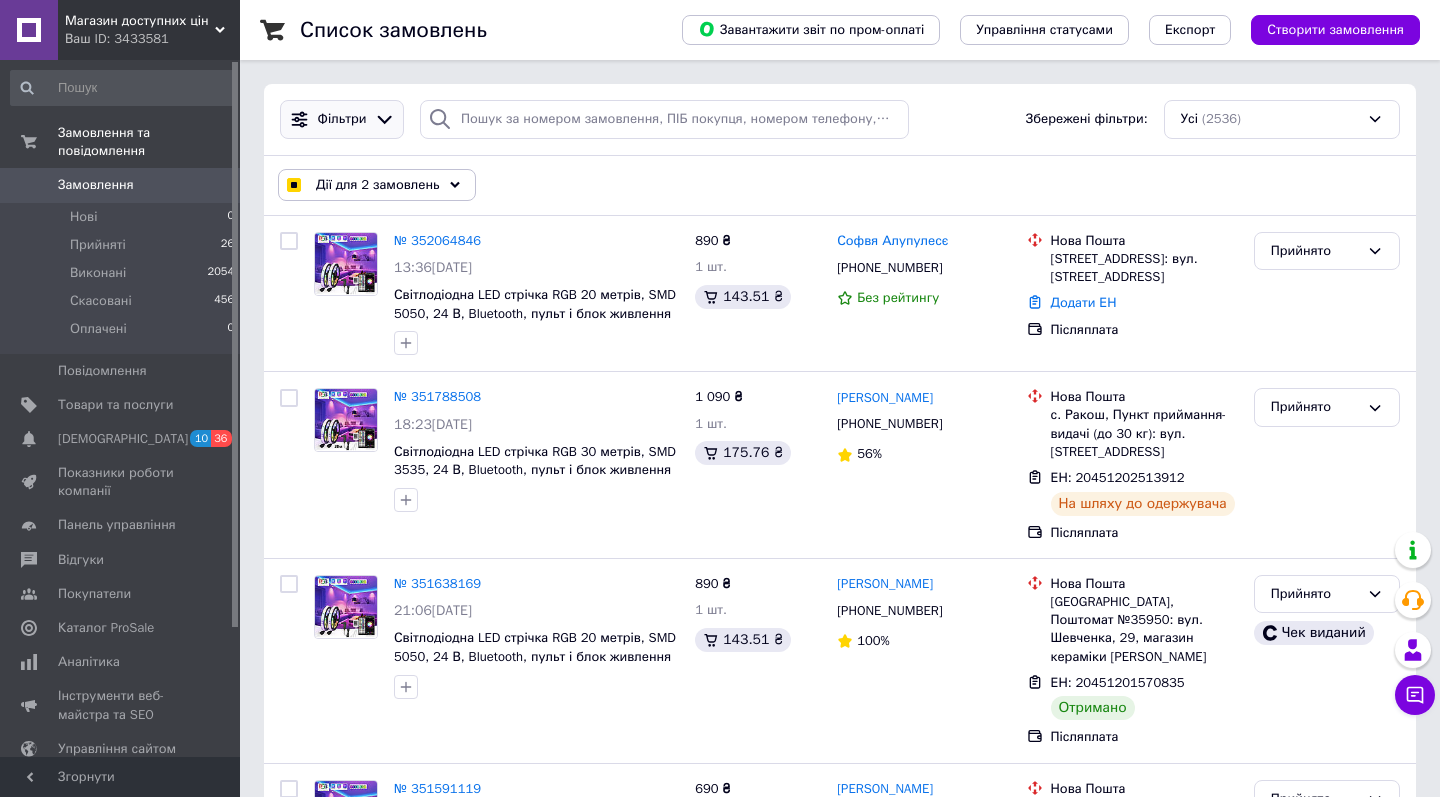 scroll, scrollTop: 0, scrollLeft: 0, axis: both 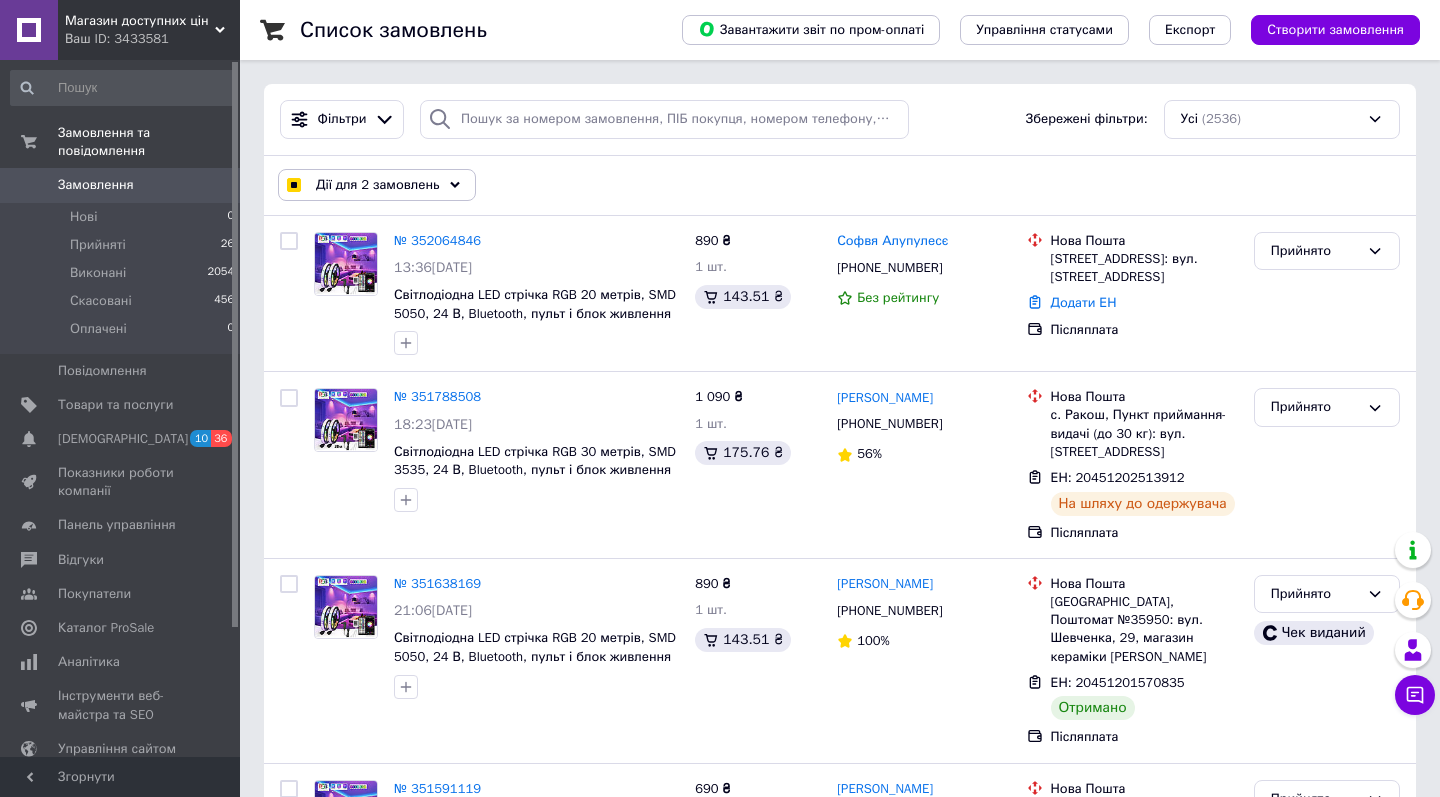 click on "Дії для 2 замовлень" at bounding box center [378, 185] 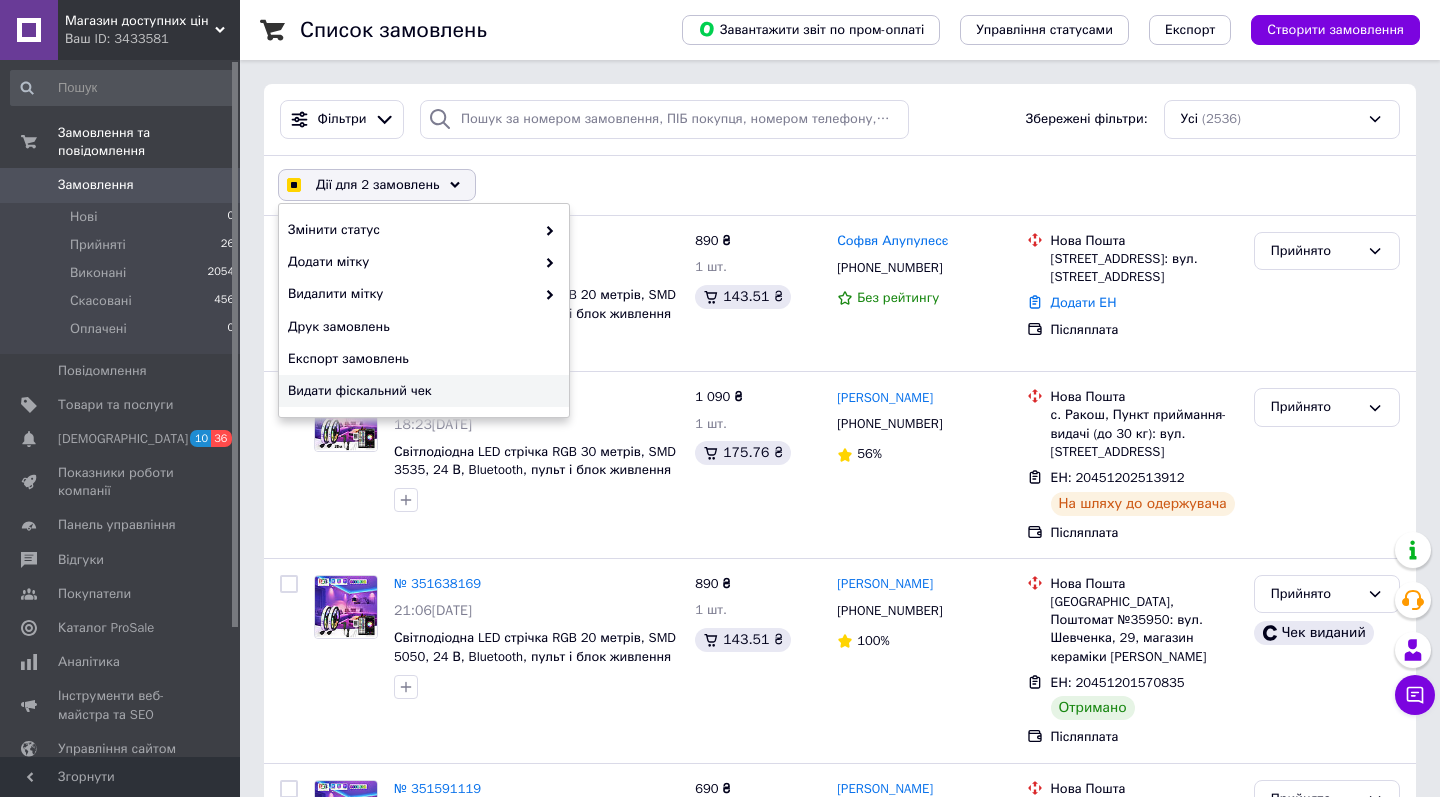 click on "Видати фіскальний чек" at bounding box center [421, 391] 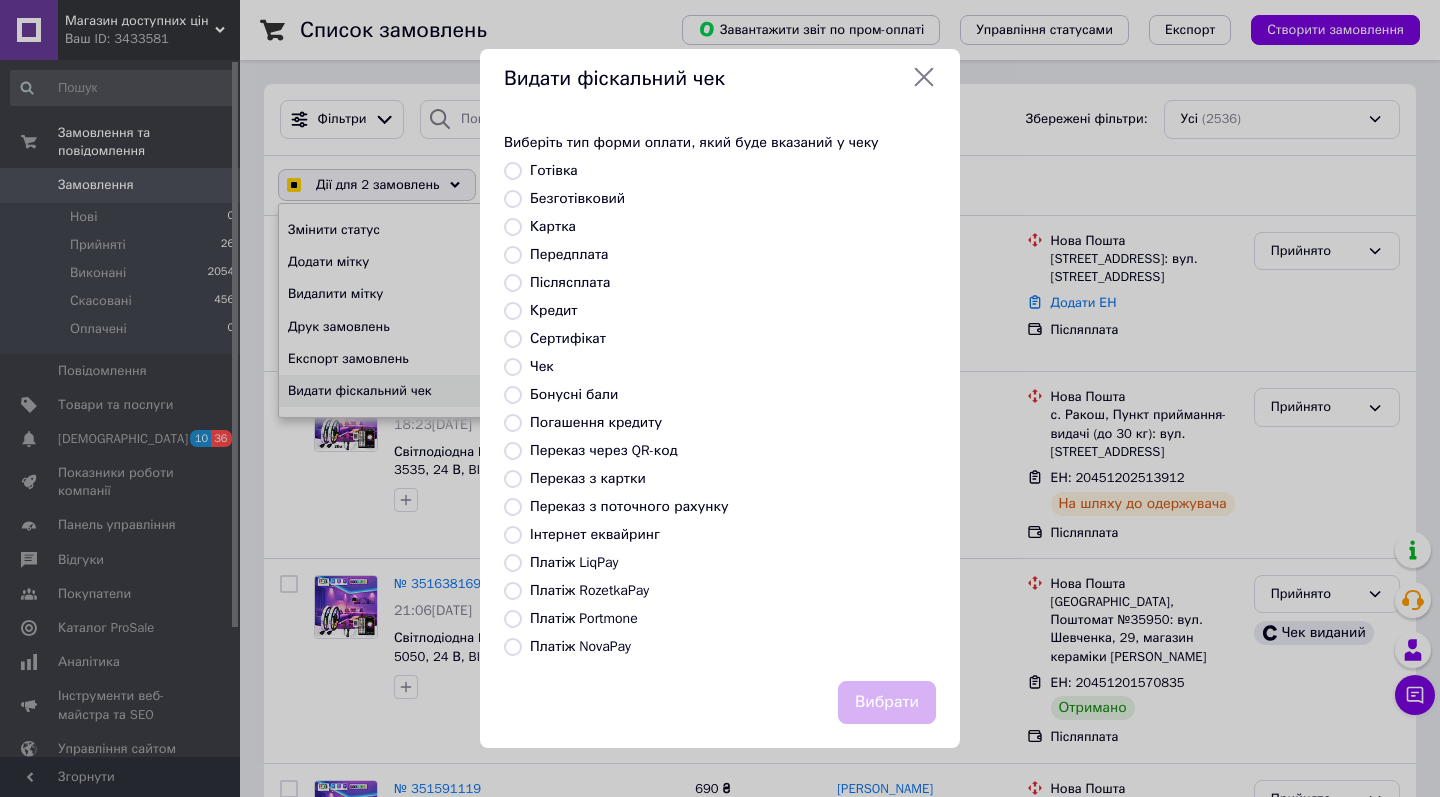 checkbox on "true" 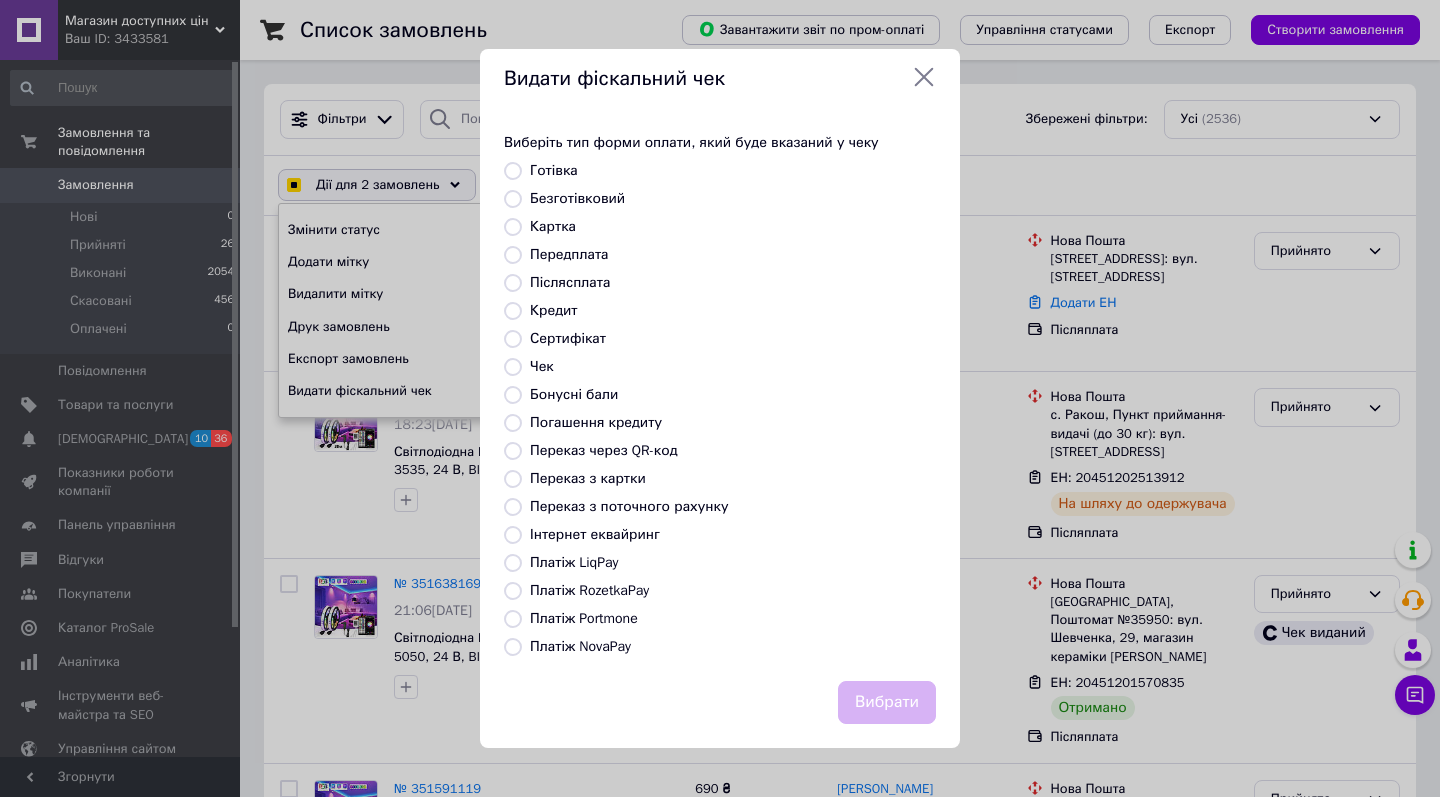 click on "Післясплата" at bounding box center (570, 282) 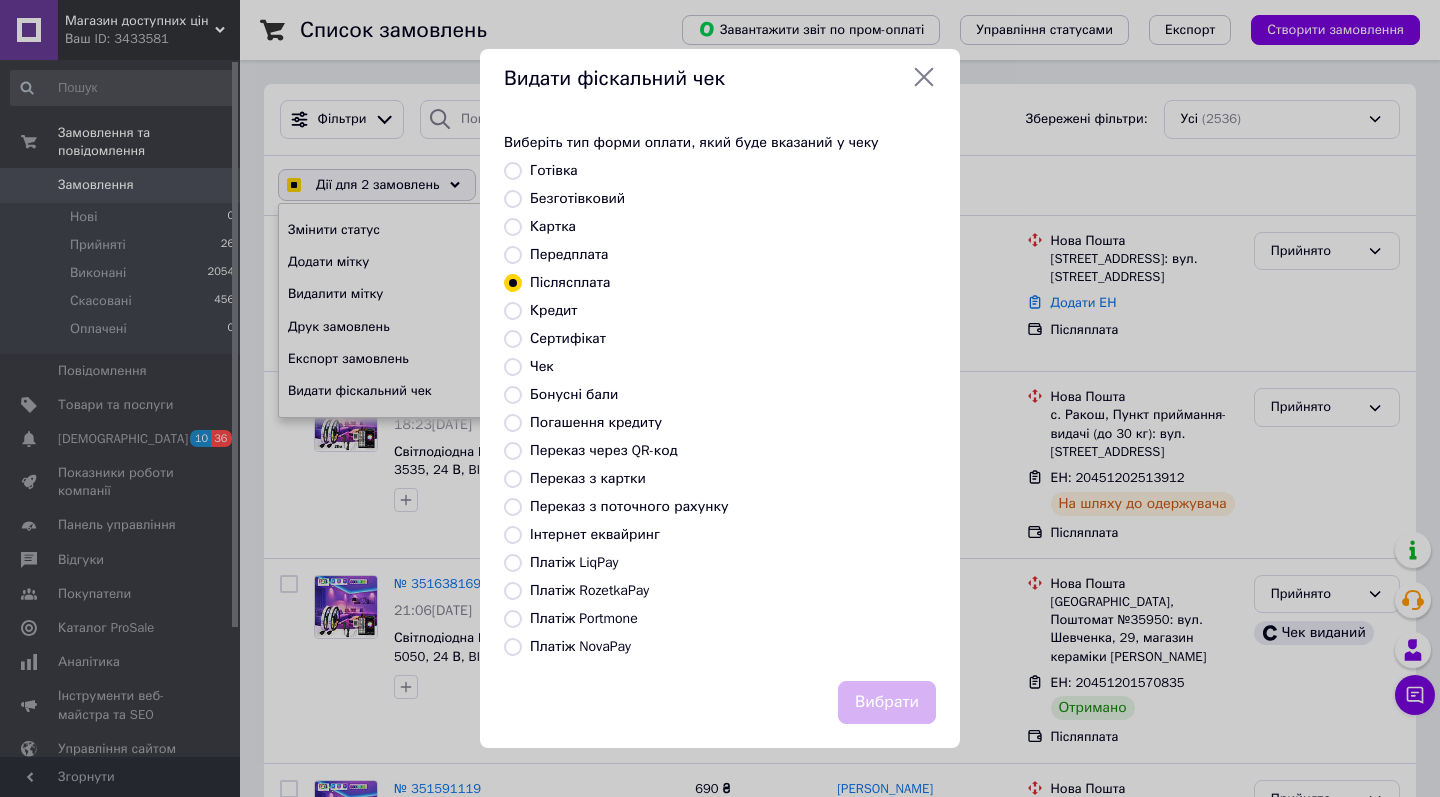 checkbox on "true" 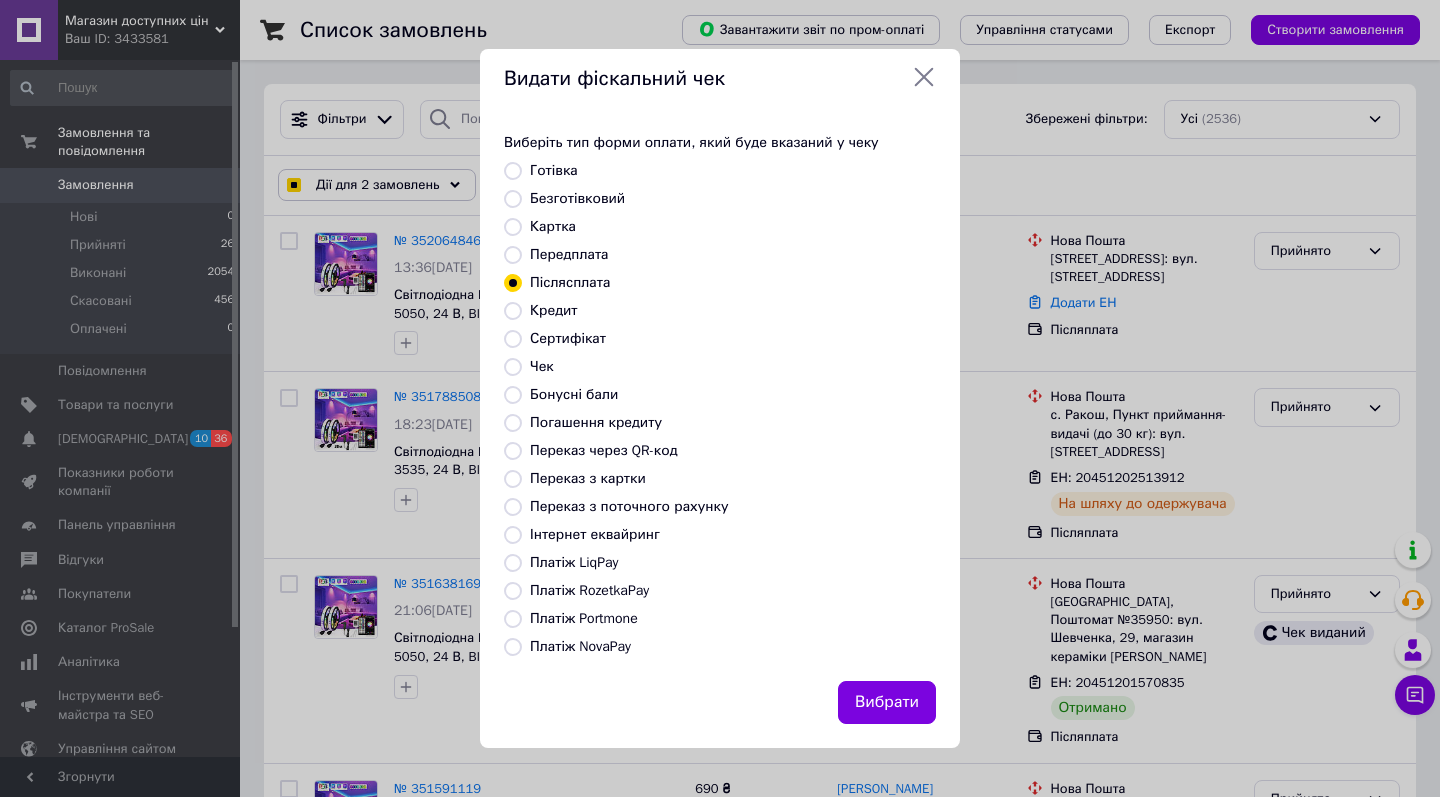 click on "Передплата" at bounding box center [569, 254] 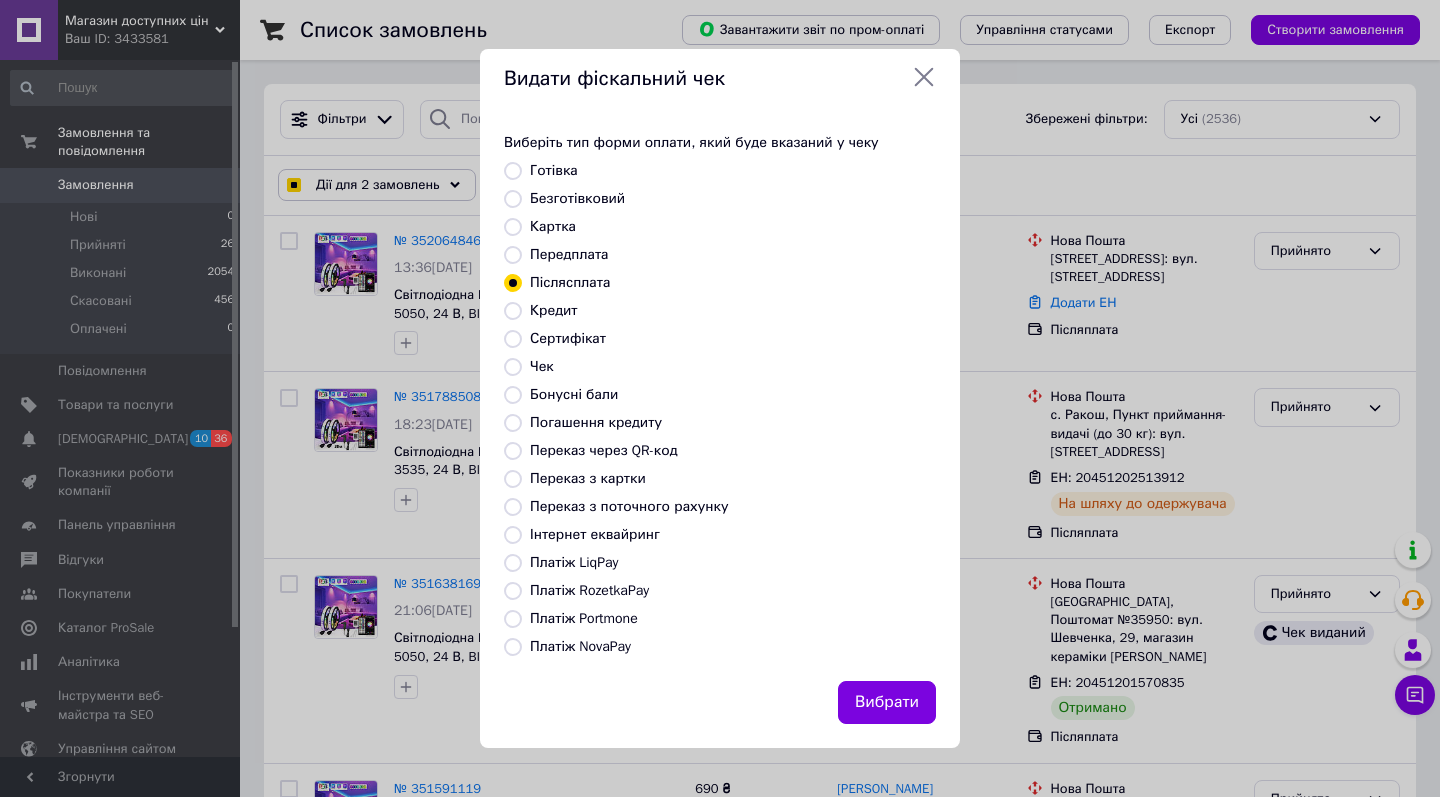 radio on "true" 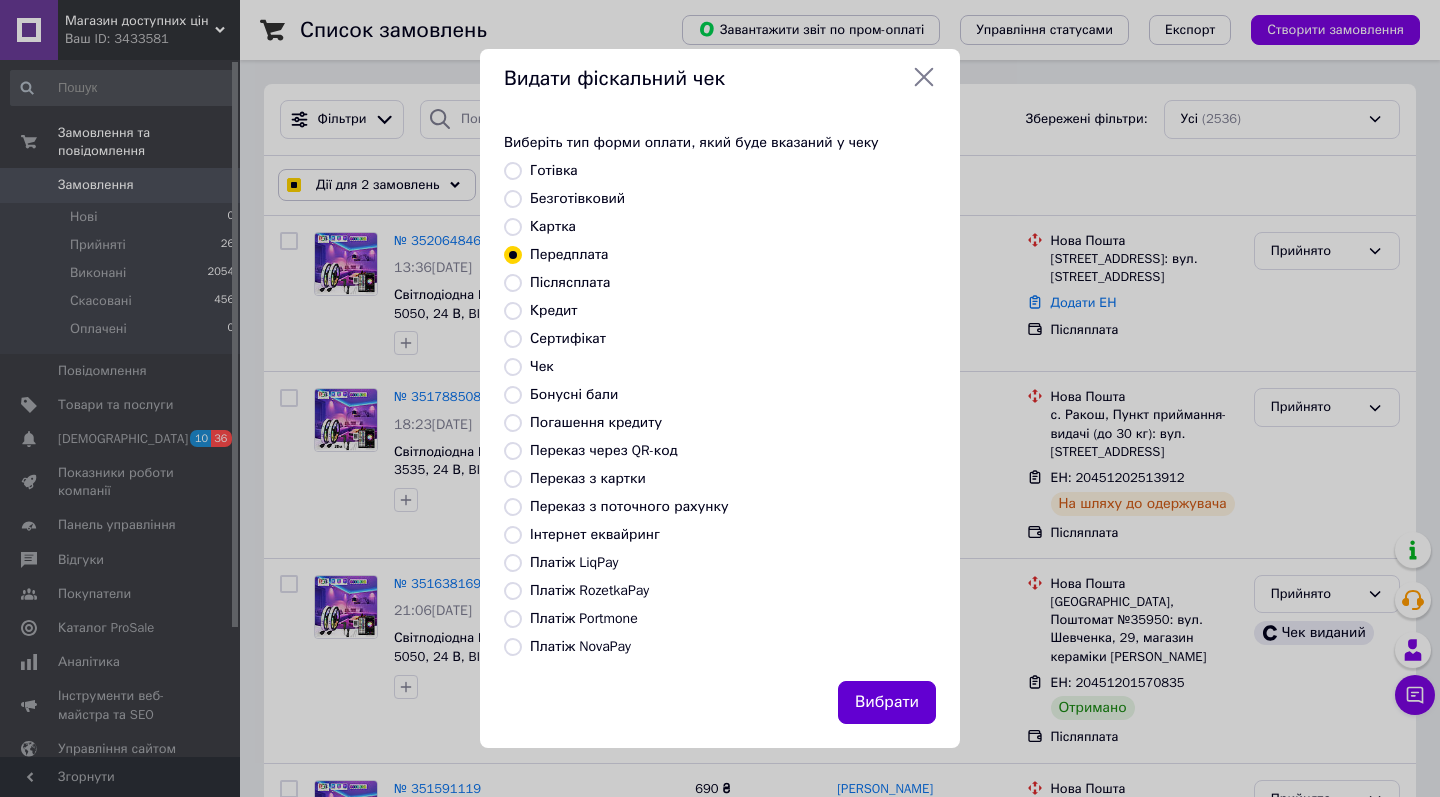 click on "Вибрати" at bounding box center (887, 702) 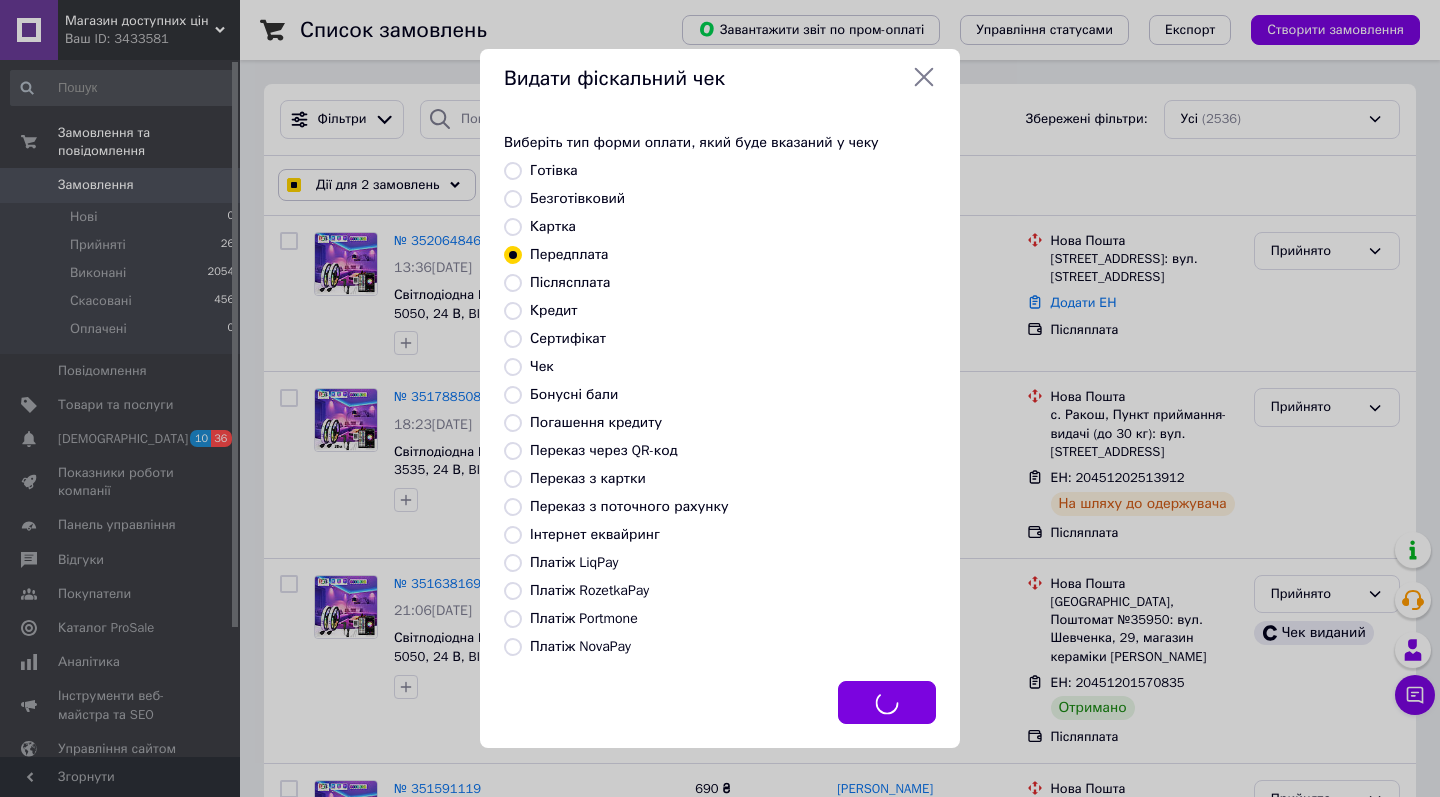 checkbox on "true" 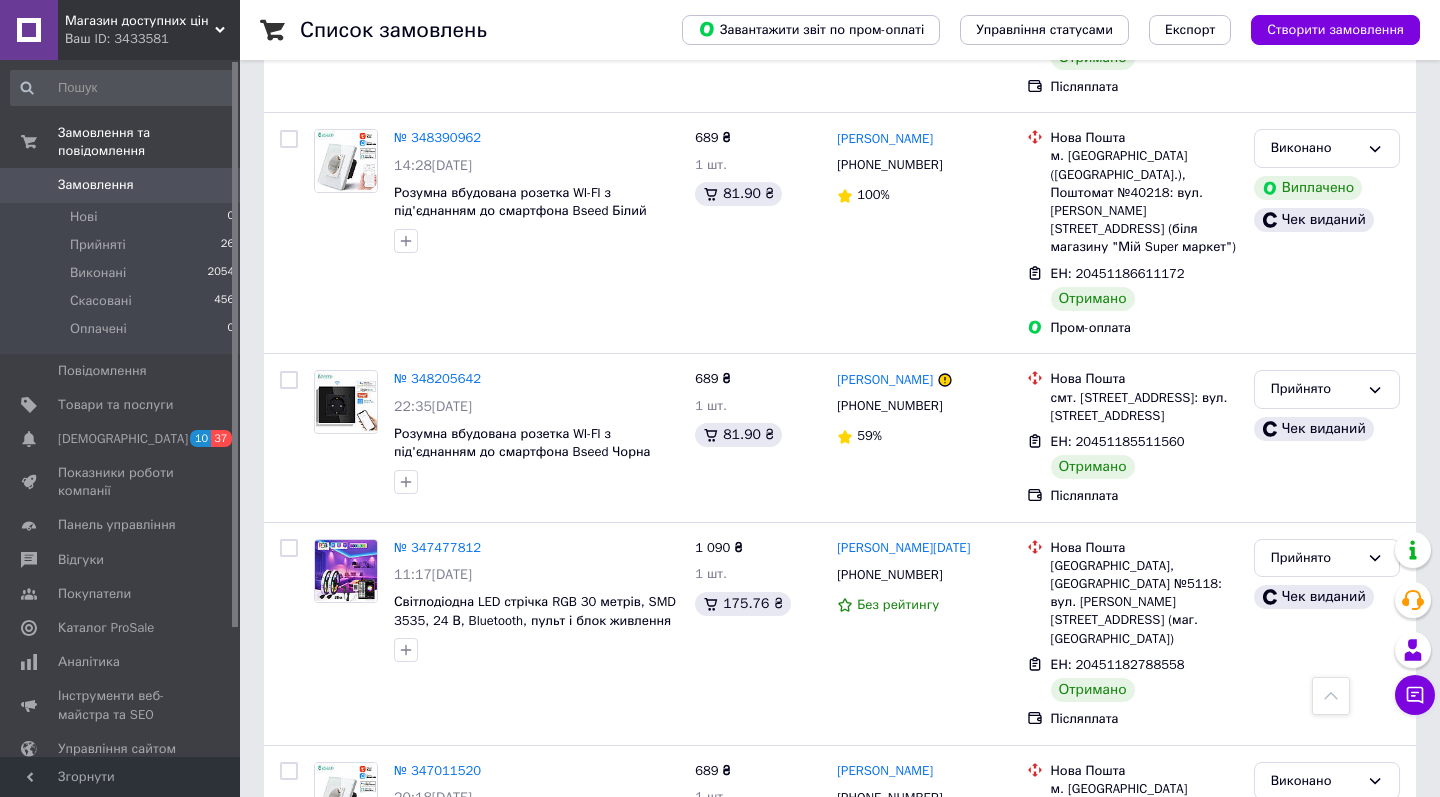 scroll, scrollTop: 3330, scrollLeft: 0, axis: vertical 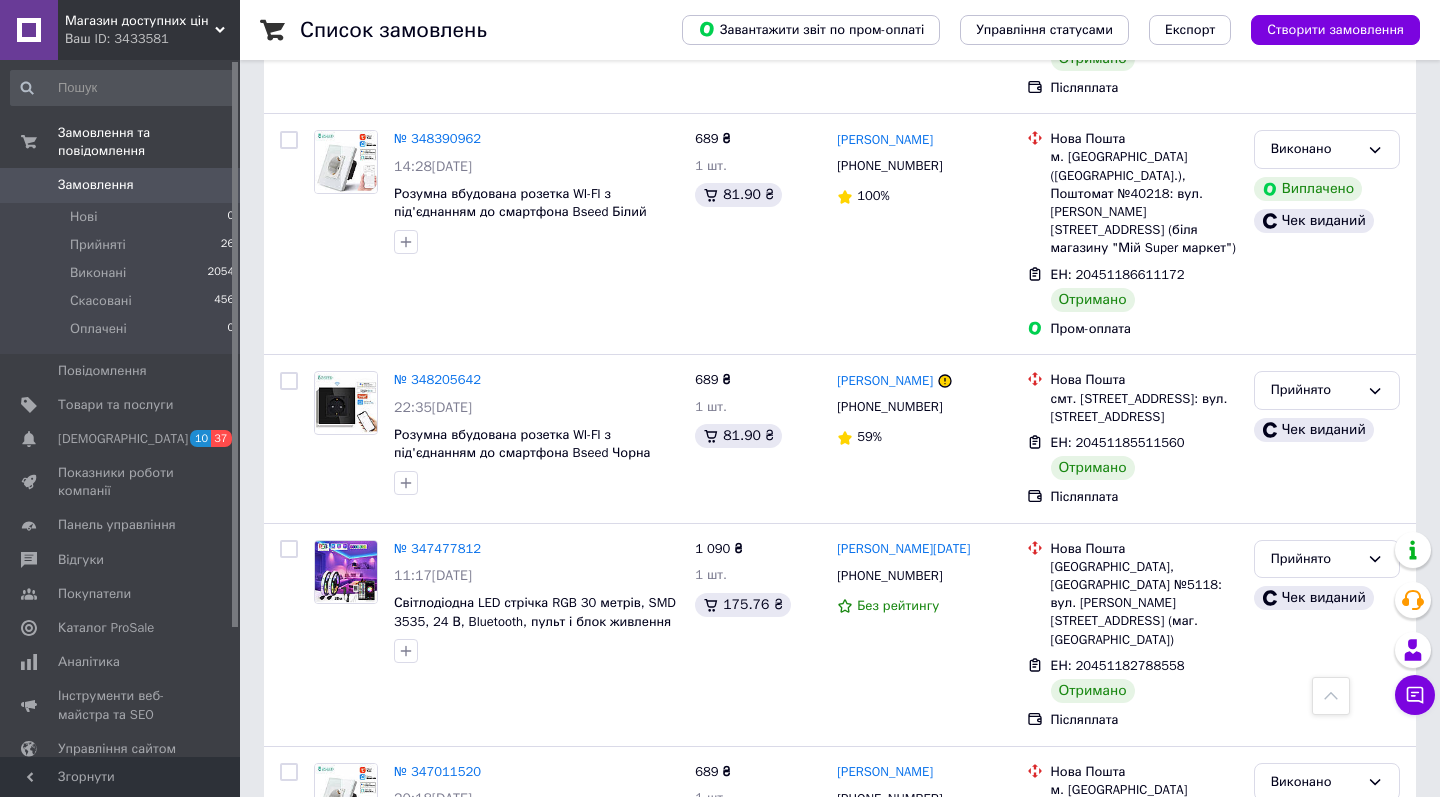 click on "2" at bounding box center (327, 1032) 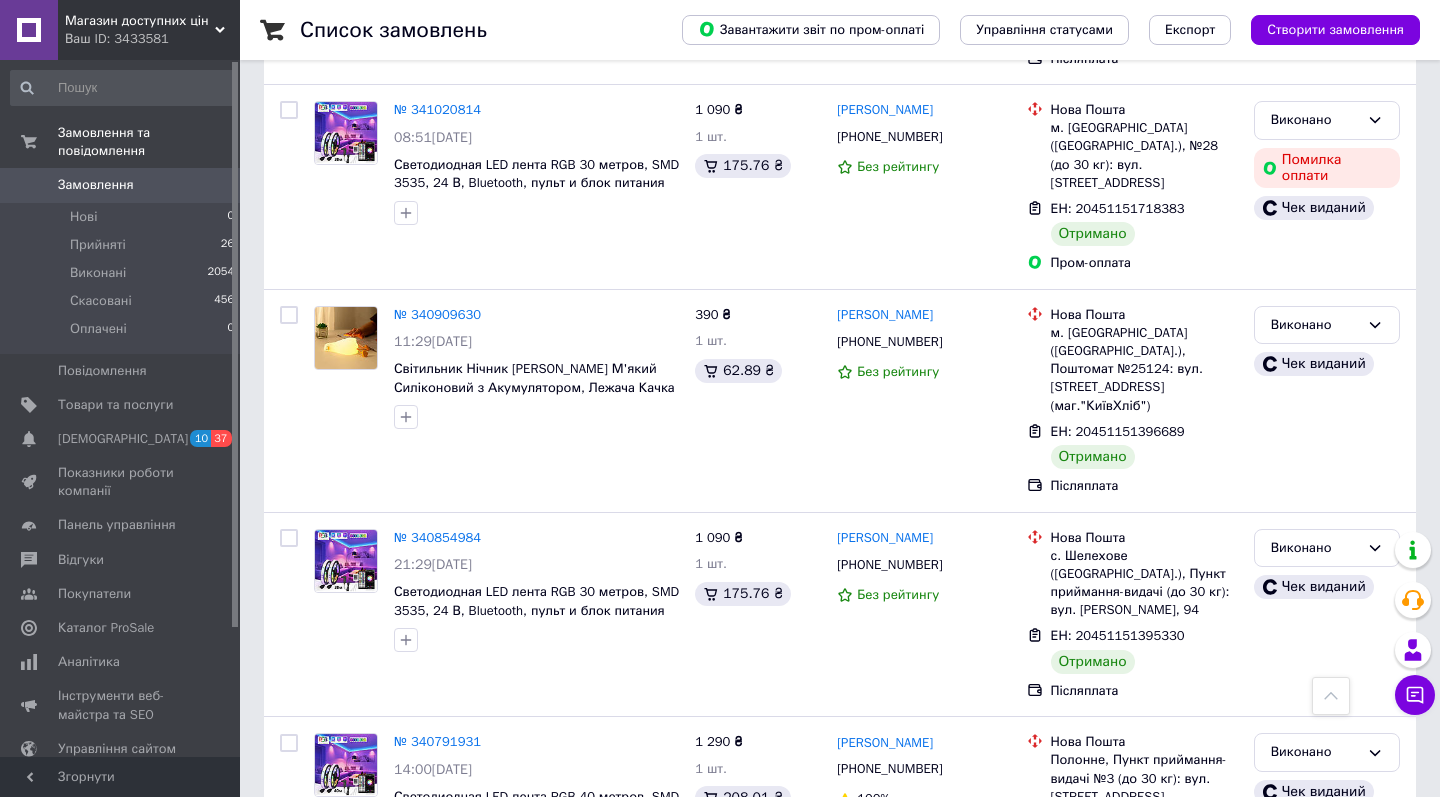 scroll, scrollTop: 3223, scrollLeft: 0, axis: vertical 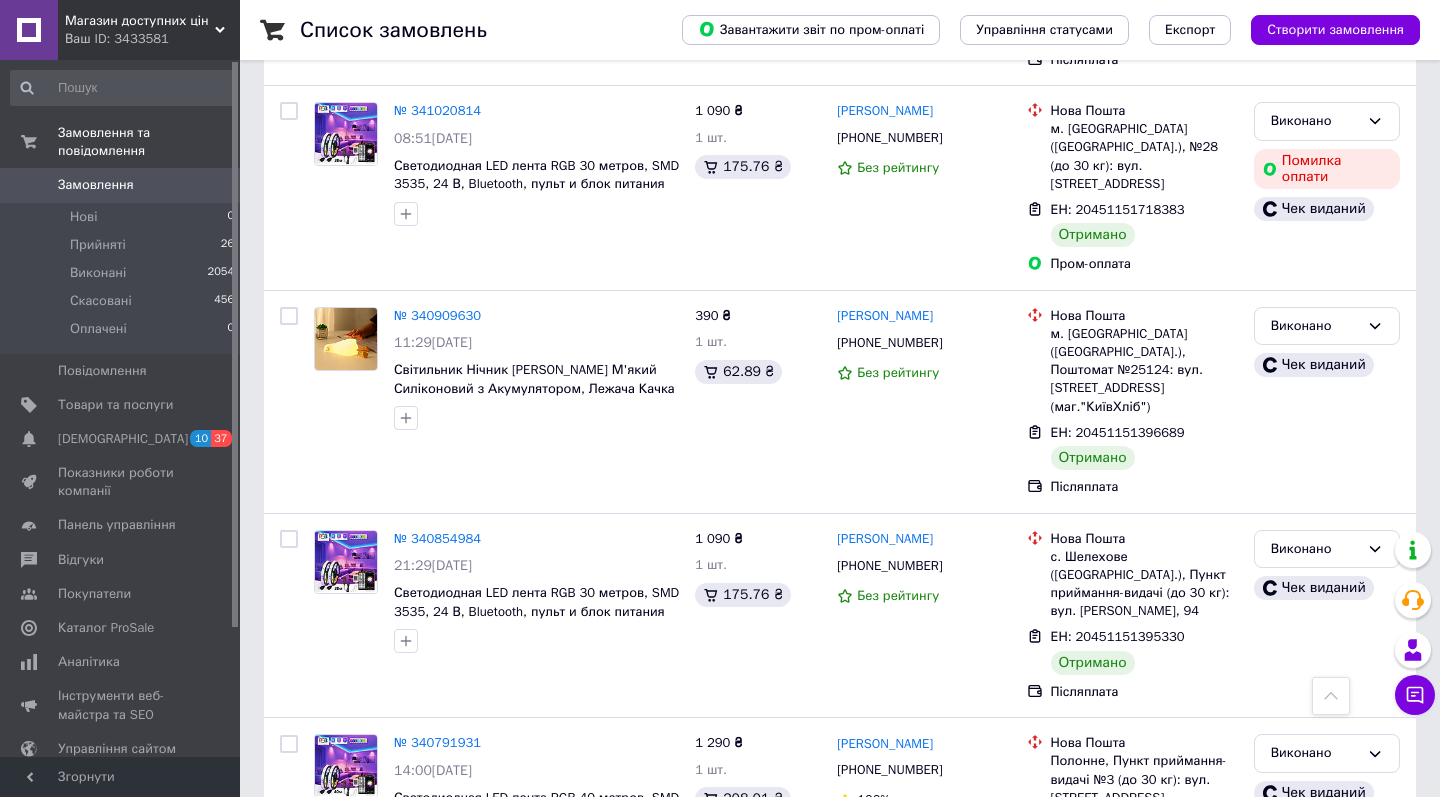 click on "1" at bounding box center [404, 949] 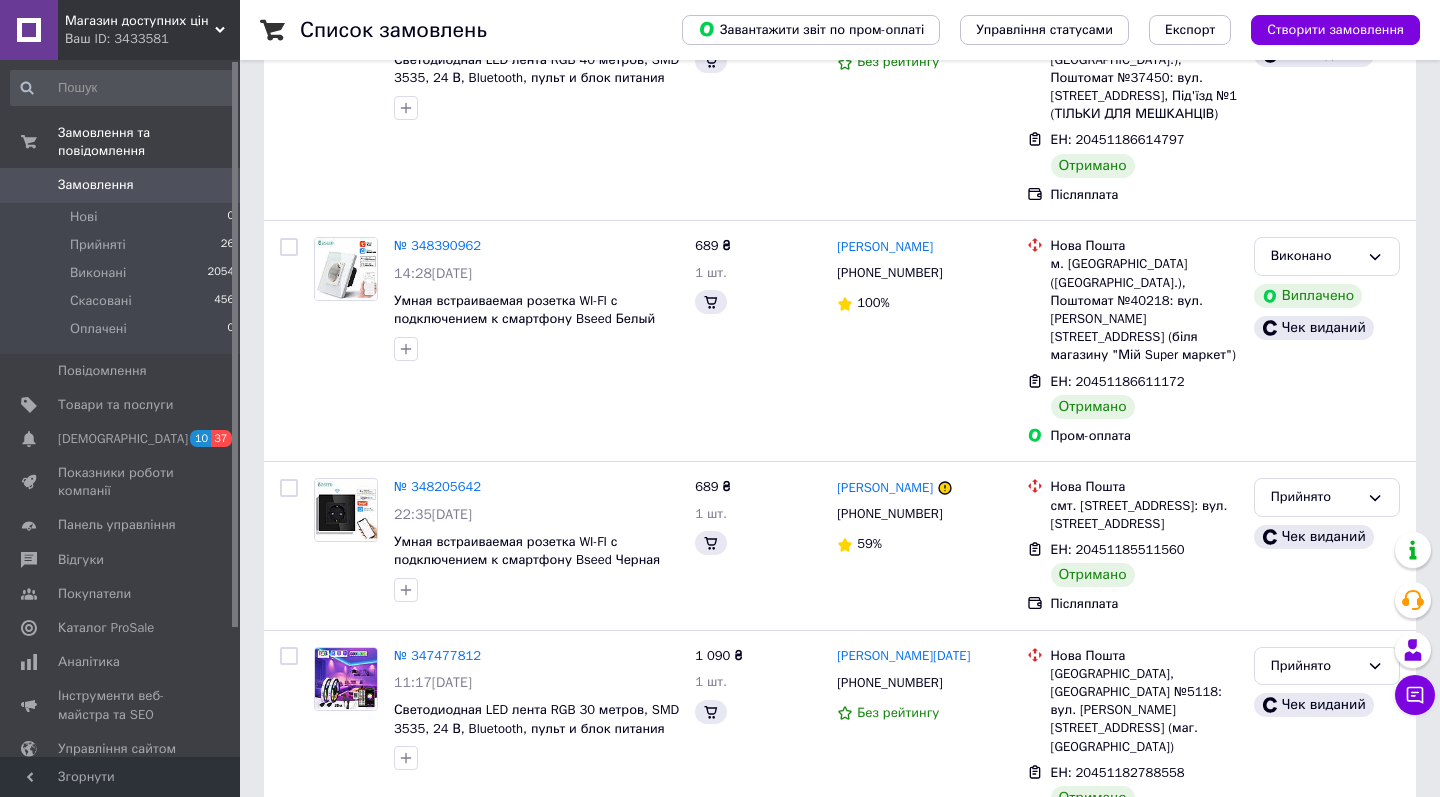 scroll, scrollTop: 0, scrollLeft: 0, axis: both 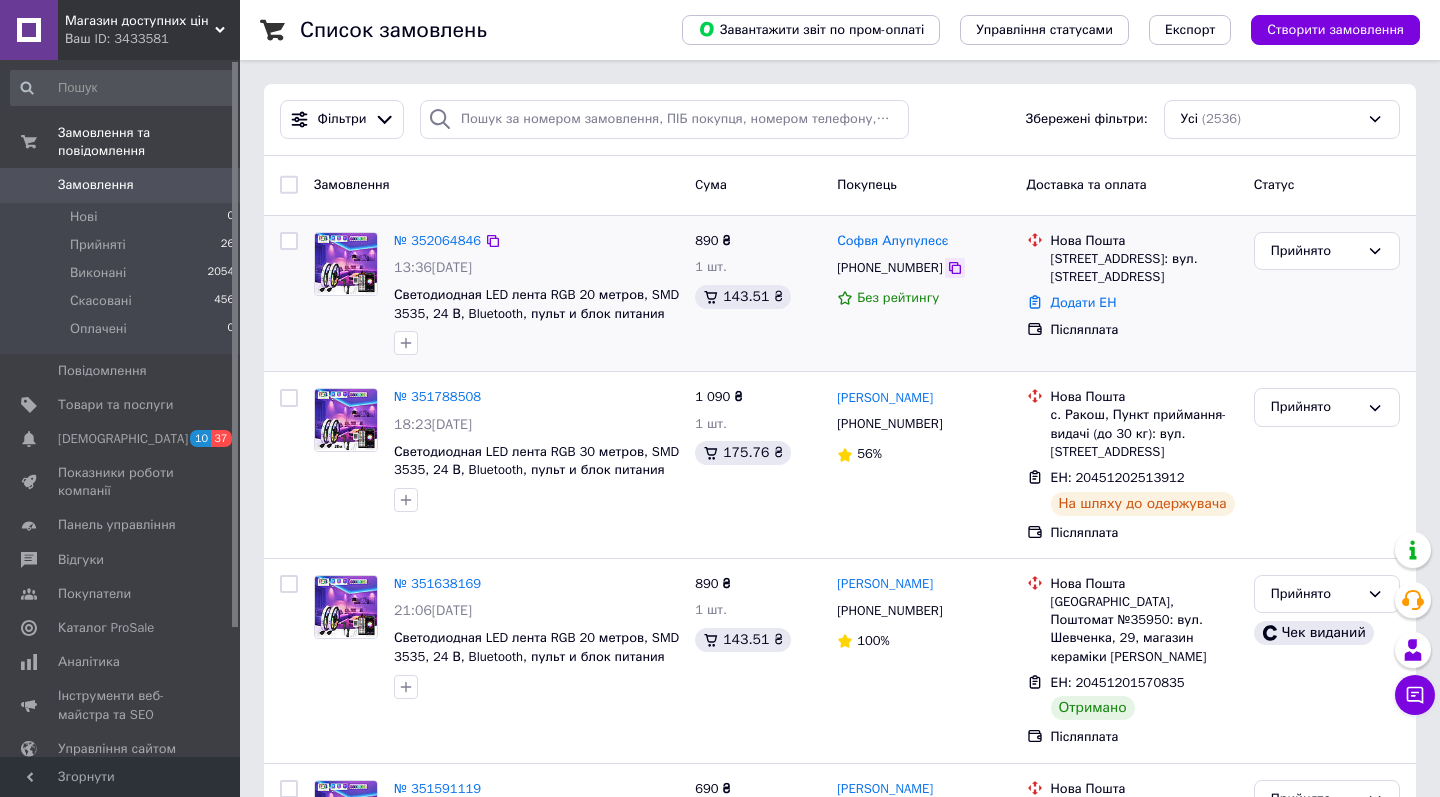 click 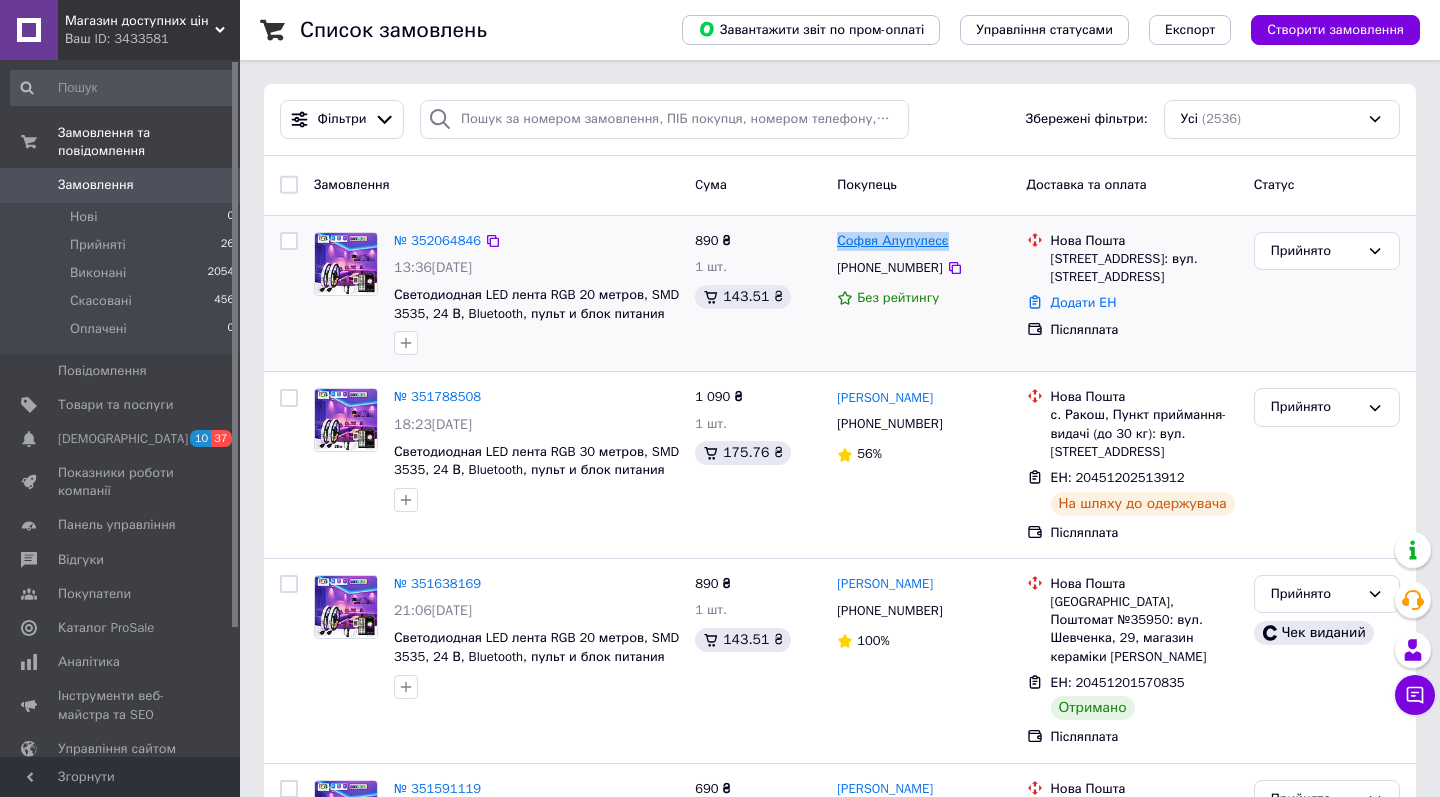 drag, startPoint x: 963, startPoint y: 241, endPoint x: 839, endPoint y: 247, distance: 124.14507 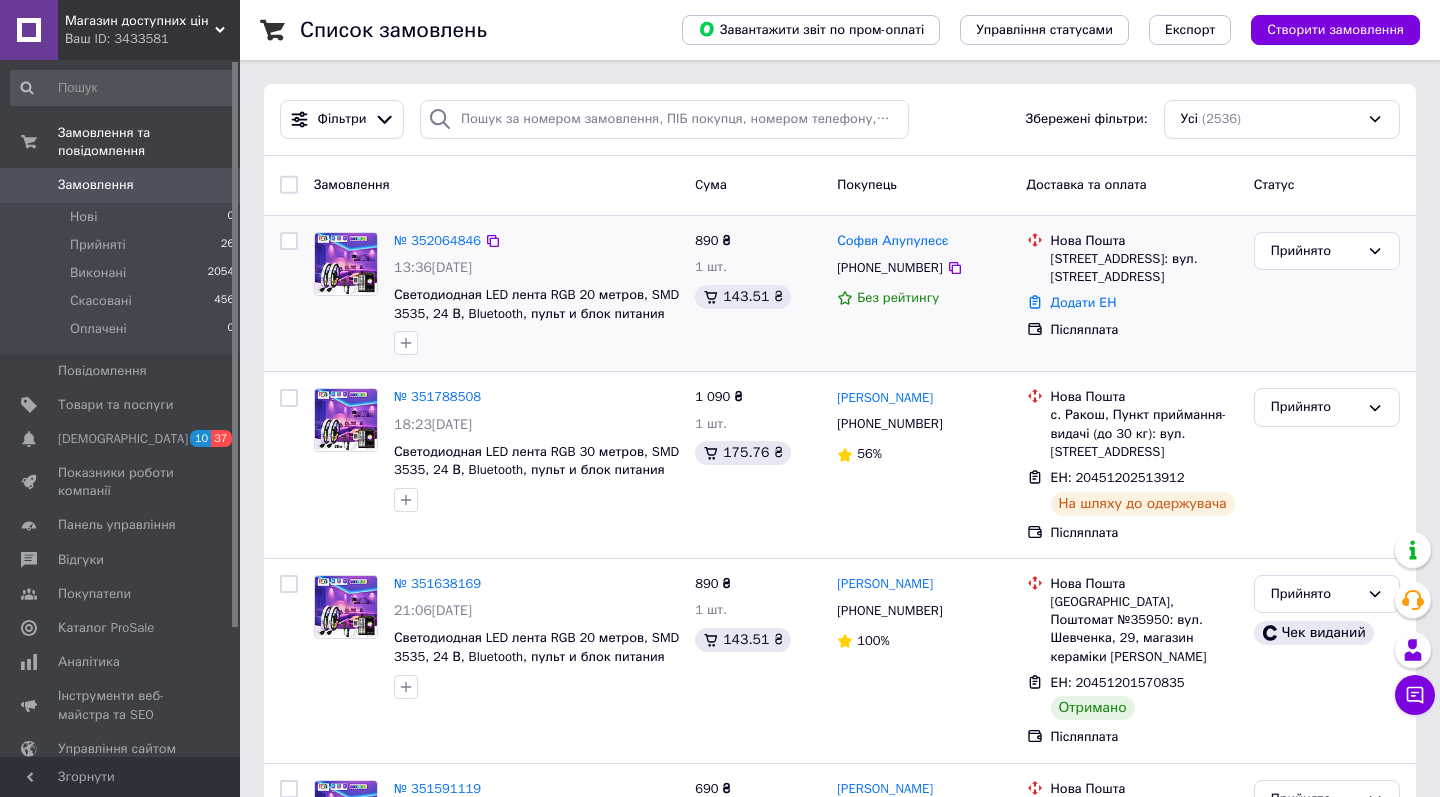 click on "890 ₴ 1 шт. 143.51 ₴" at bounding box center (758, 294) 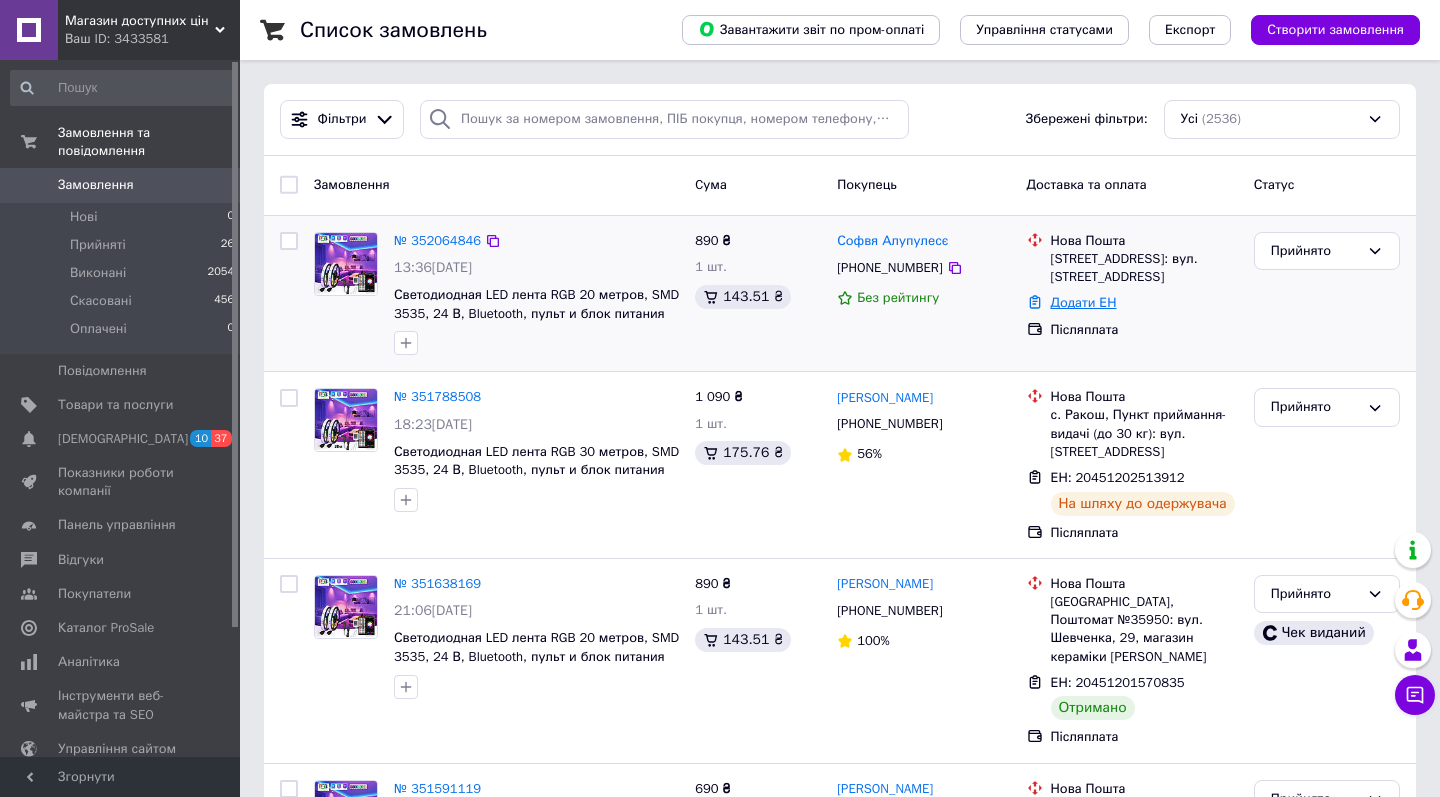 click on "Додати ЕН" at bounding box center [1084, 302] 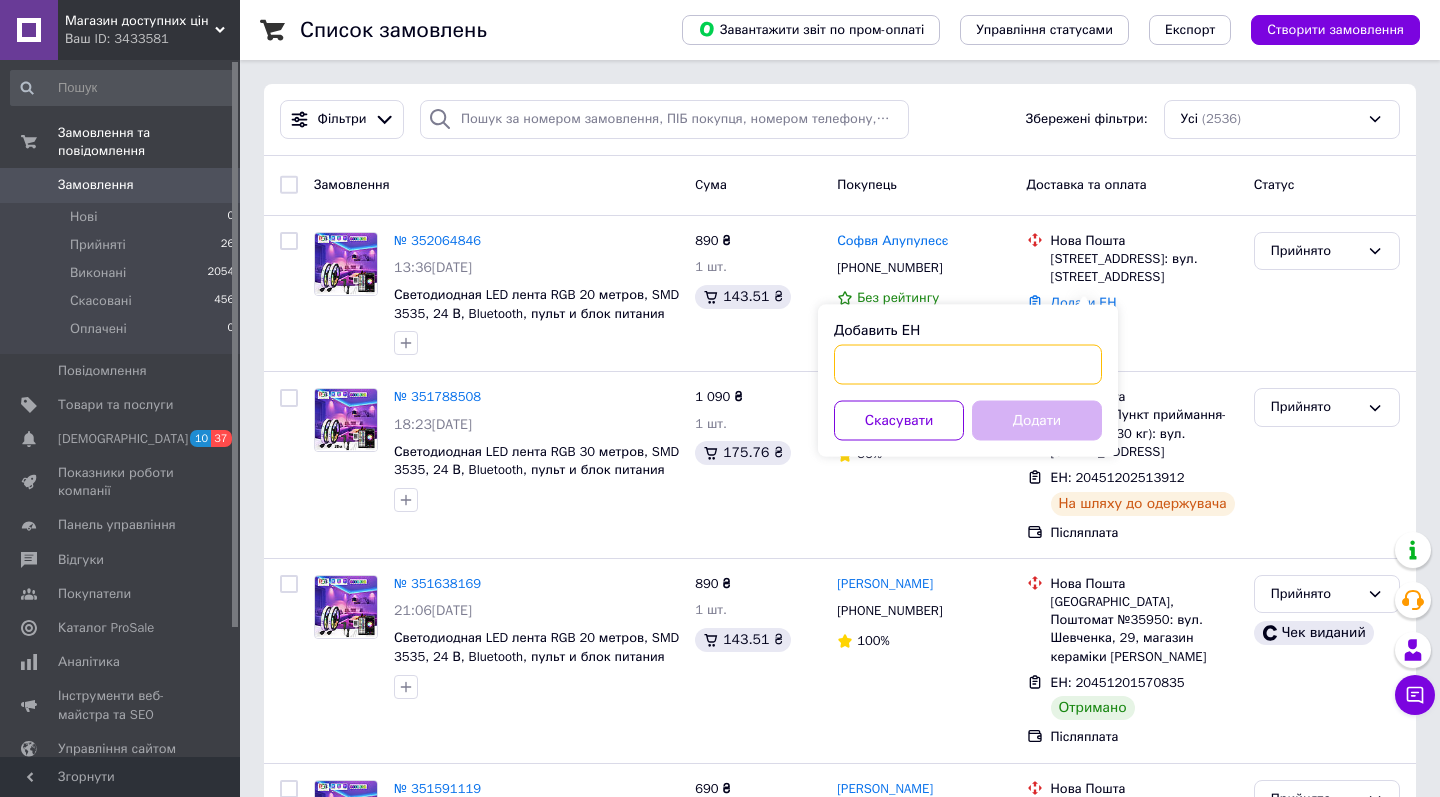 click on "Добавить ЕН" at bounding box center (968, 365) 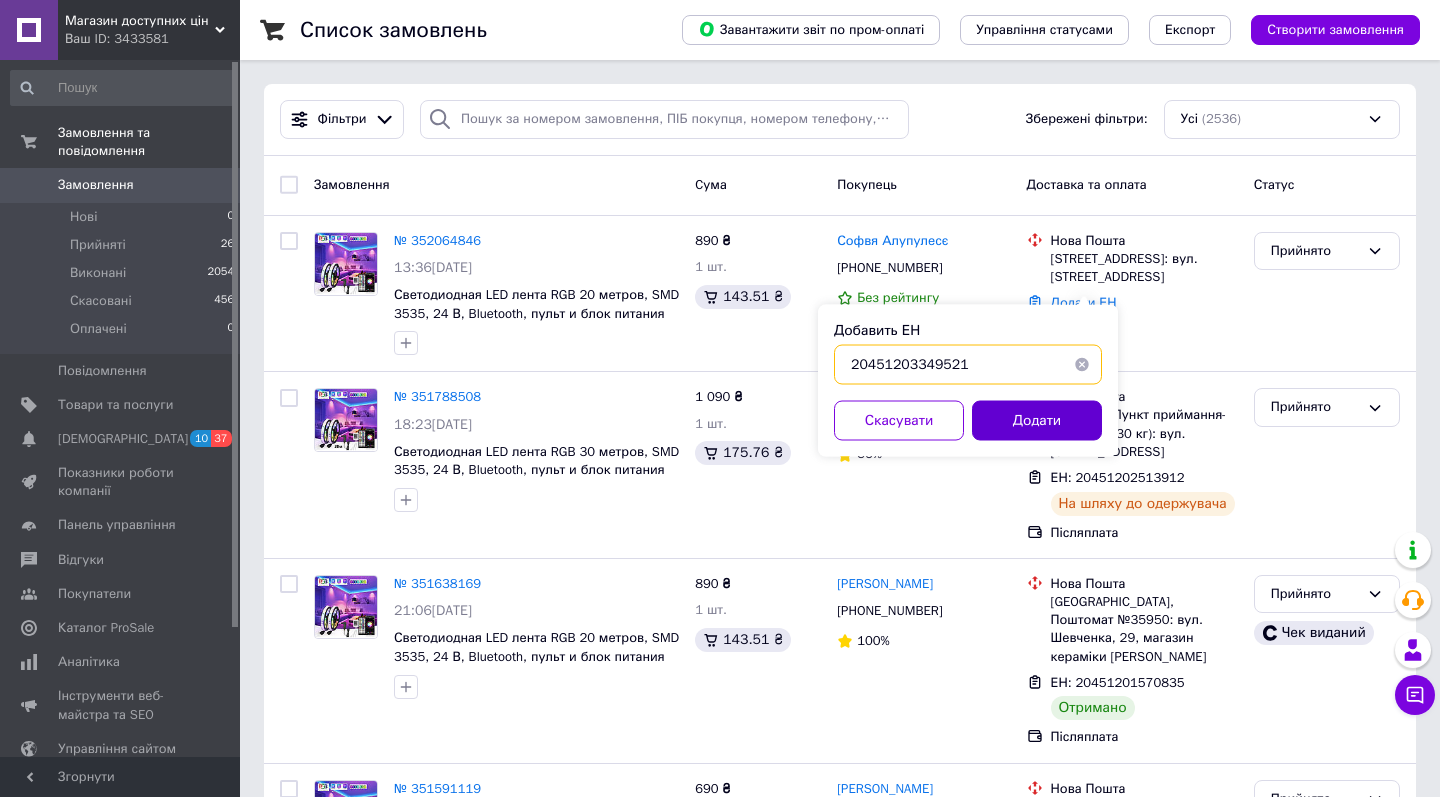 type on "20451203349521" 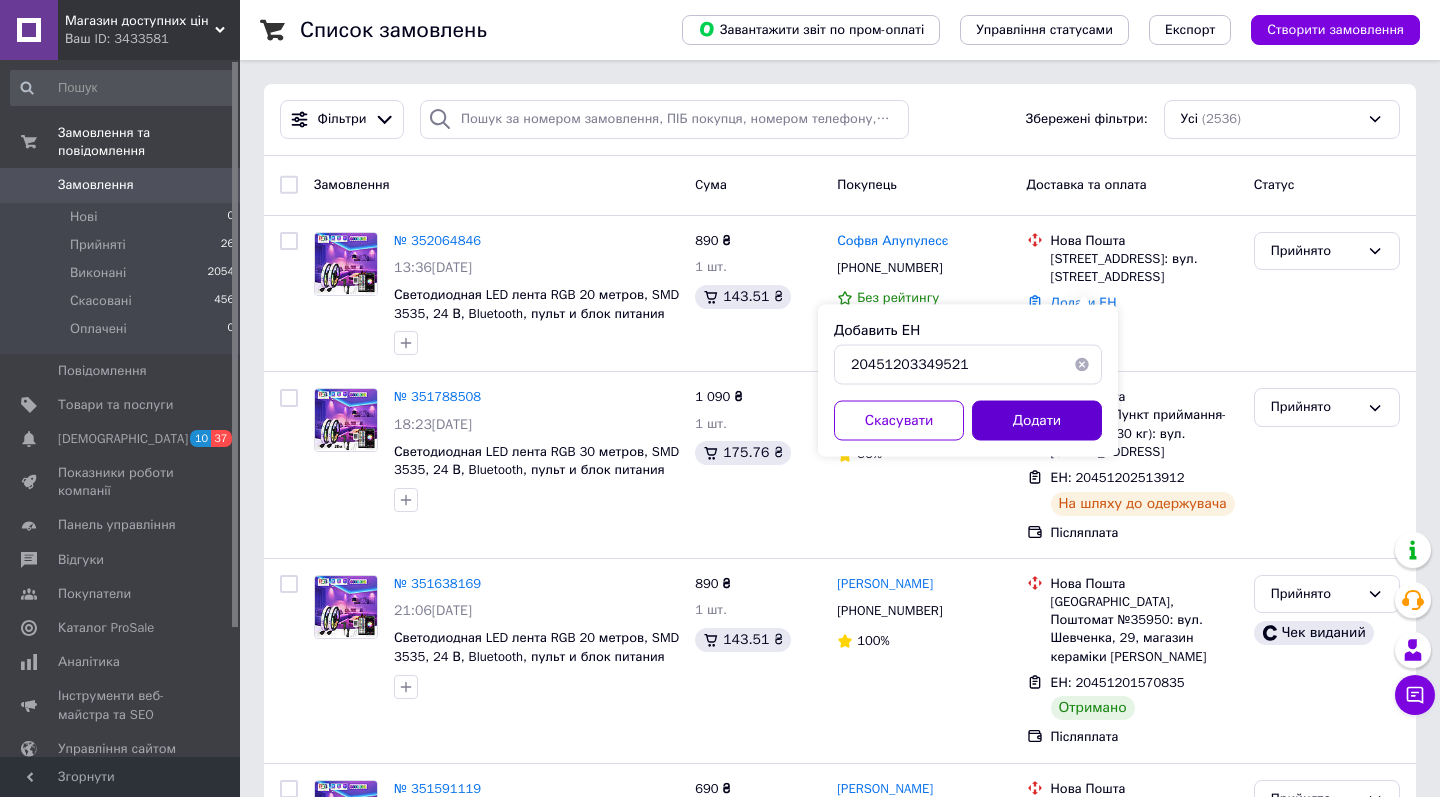 click on "Додати" at bounding box center [1037, 421] 